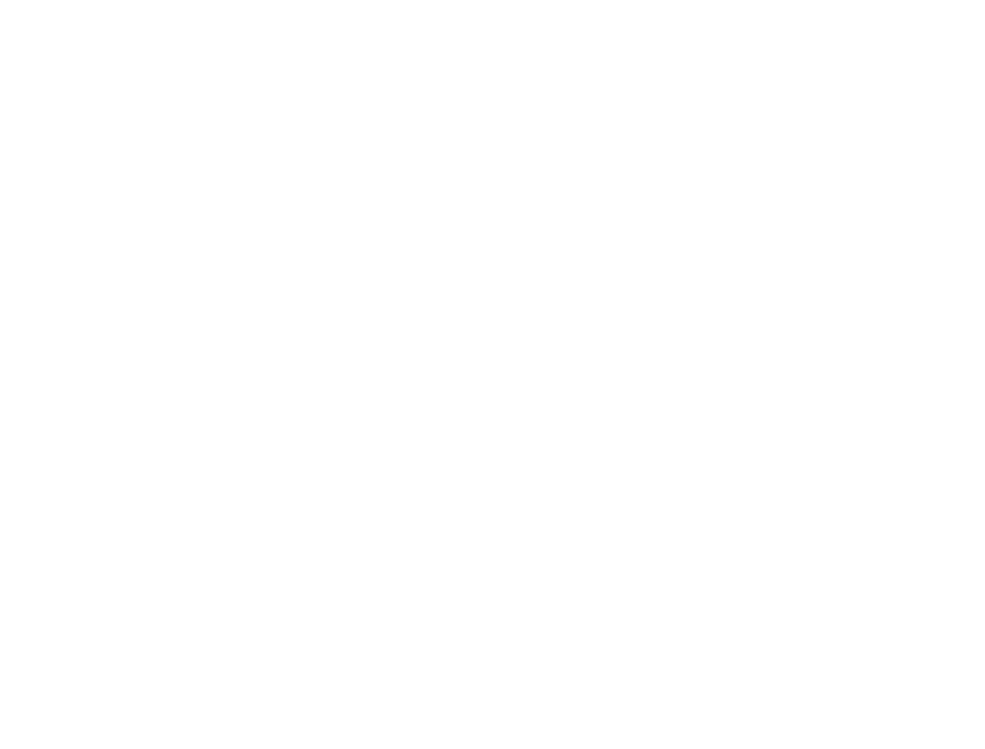 scroll, scrollTop: 0, scrollLeft: 0, axis: both 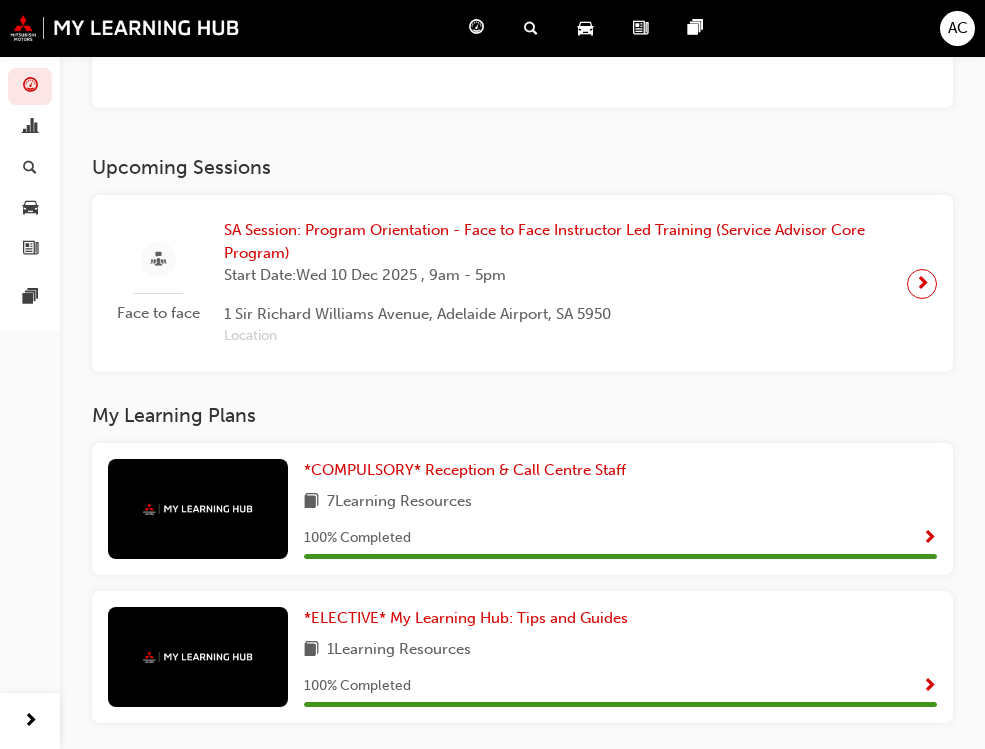 click on "Latest News Show all Priority Service Training: Now Available!" at bounding box center (267, 922) 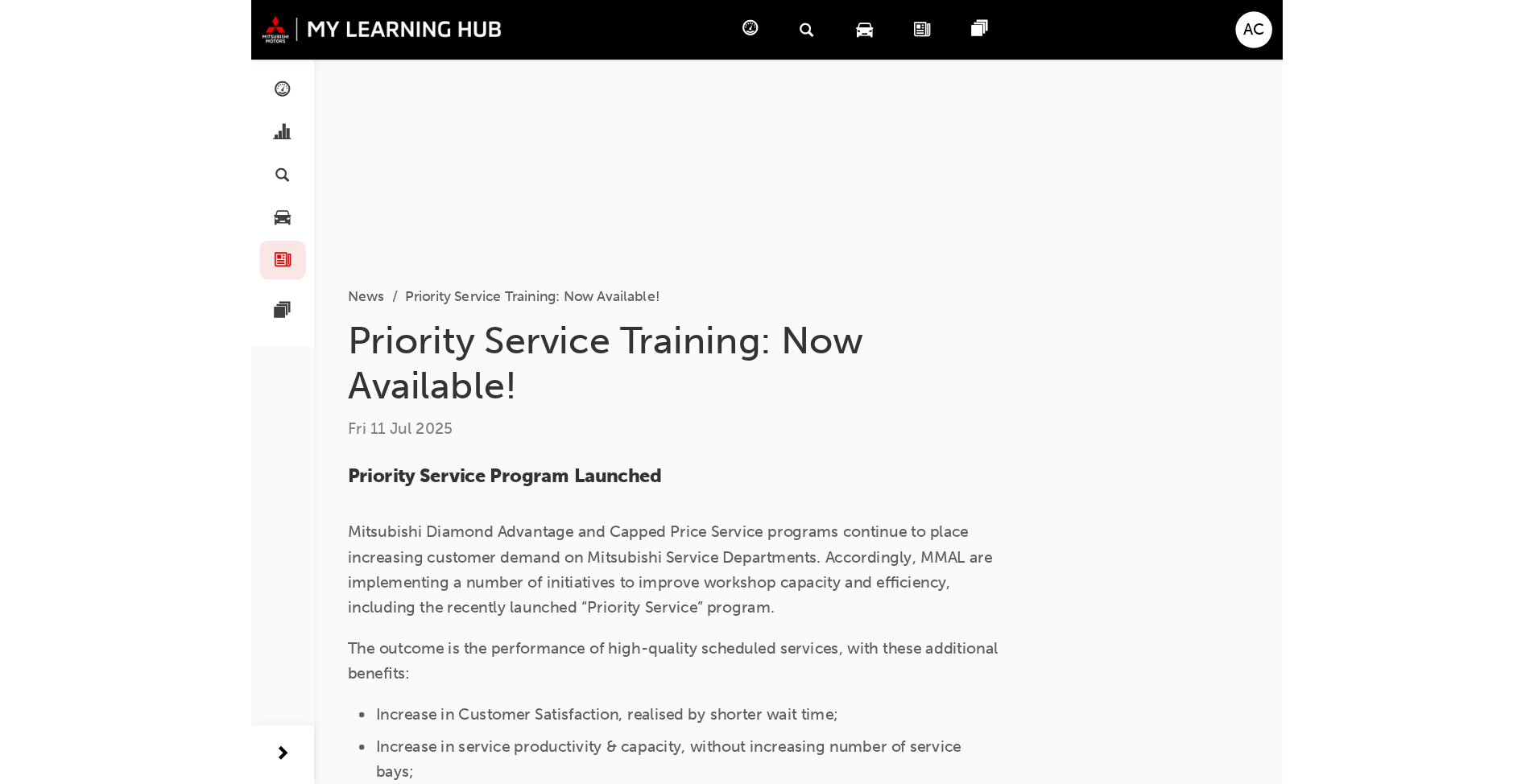 scroll, scrollTop: 0, scrollLeft: 0, axis: both 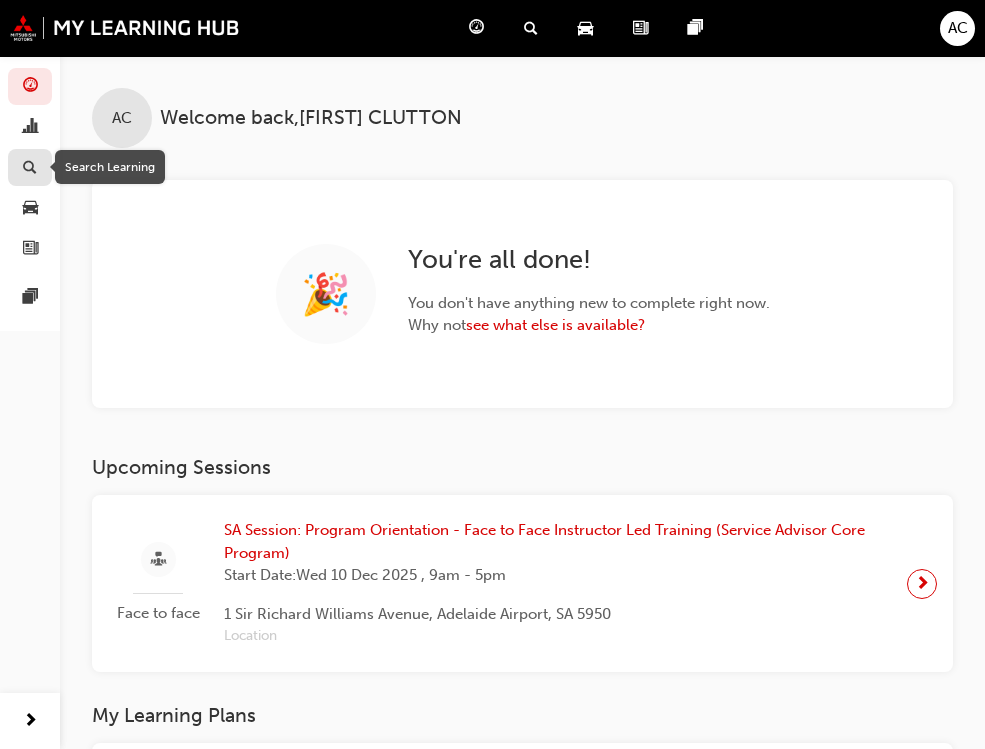 click at bounding box center (30, 168) 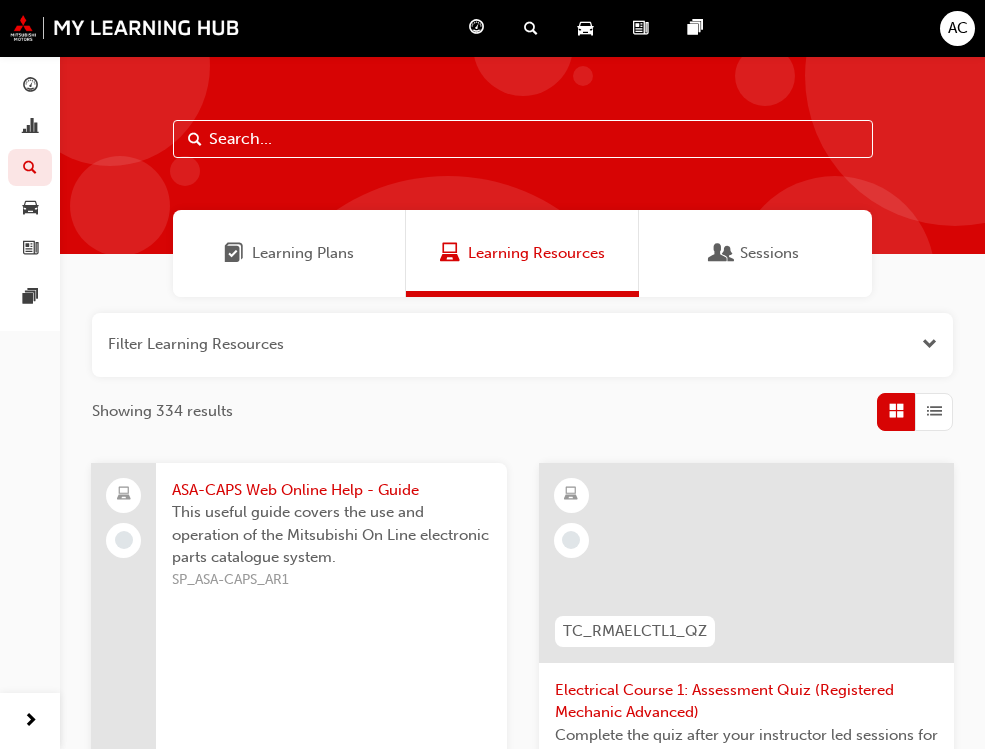 click at bounding box center (523, 139) 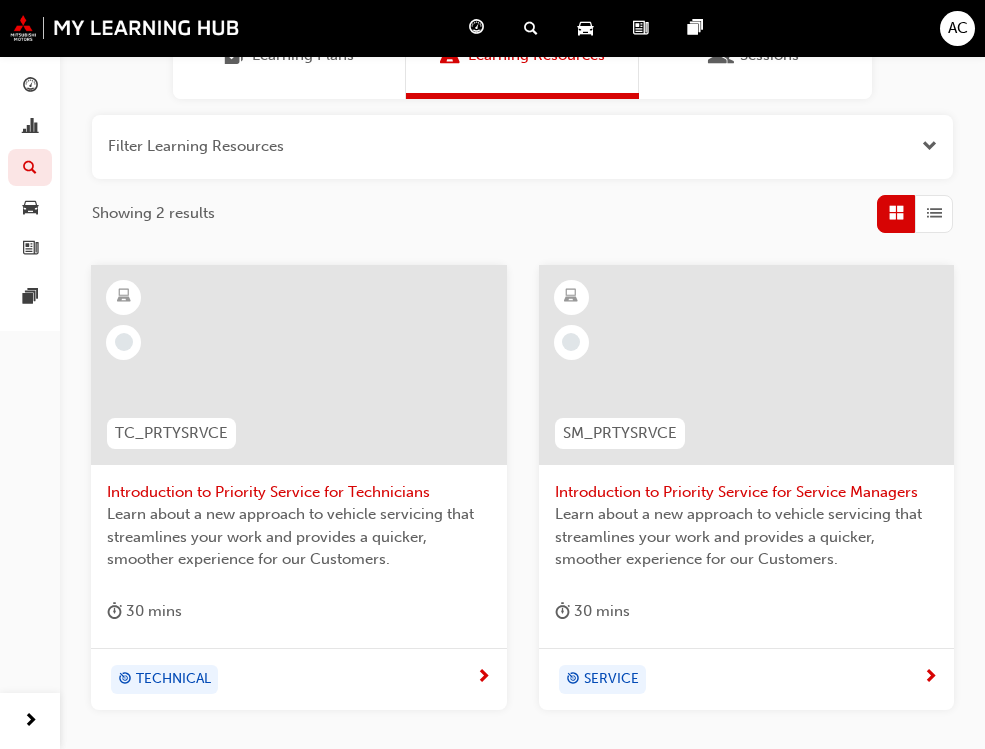 scroll, scrollTop: 200, scrollLeft: 0, axis: vertical 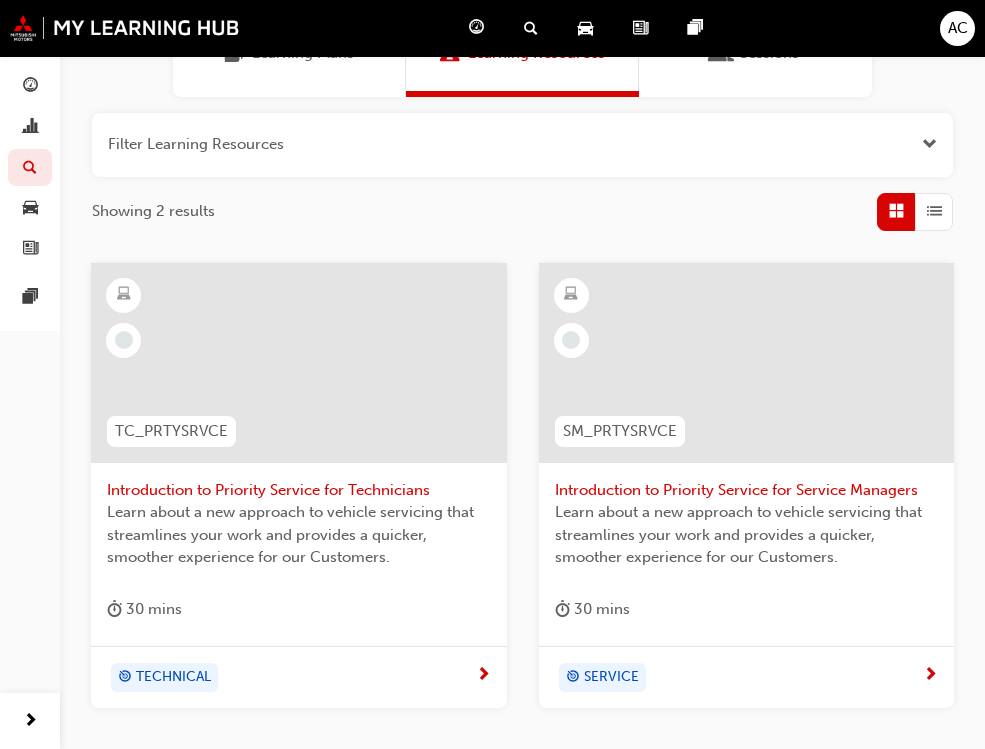 type on "priority" 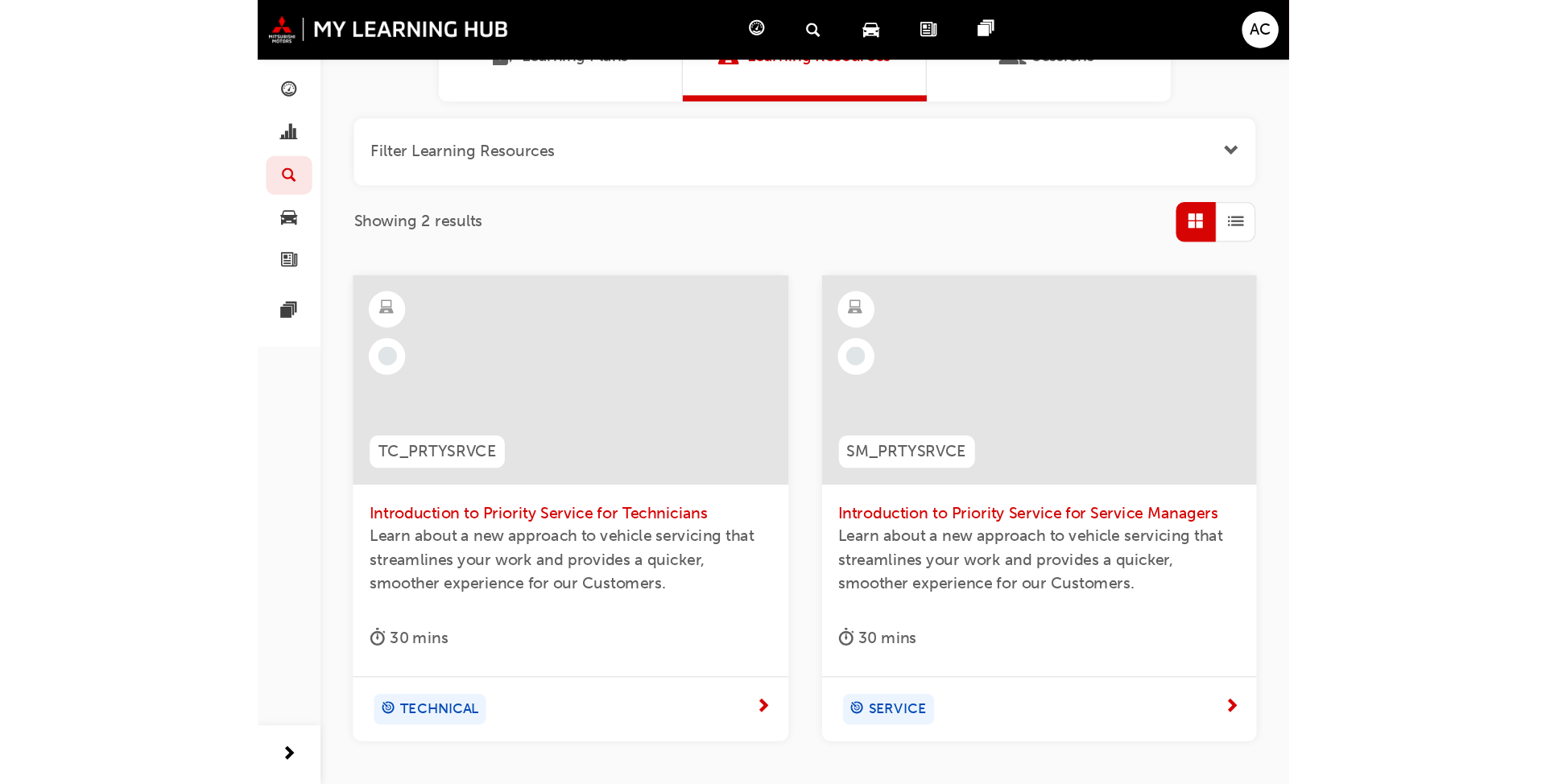 scroll, scrollTop: 0, scrollLeft: 0, axis: both 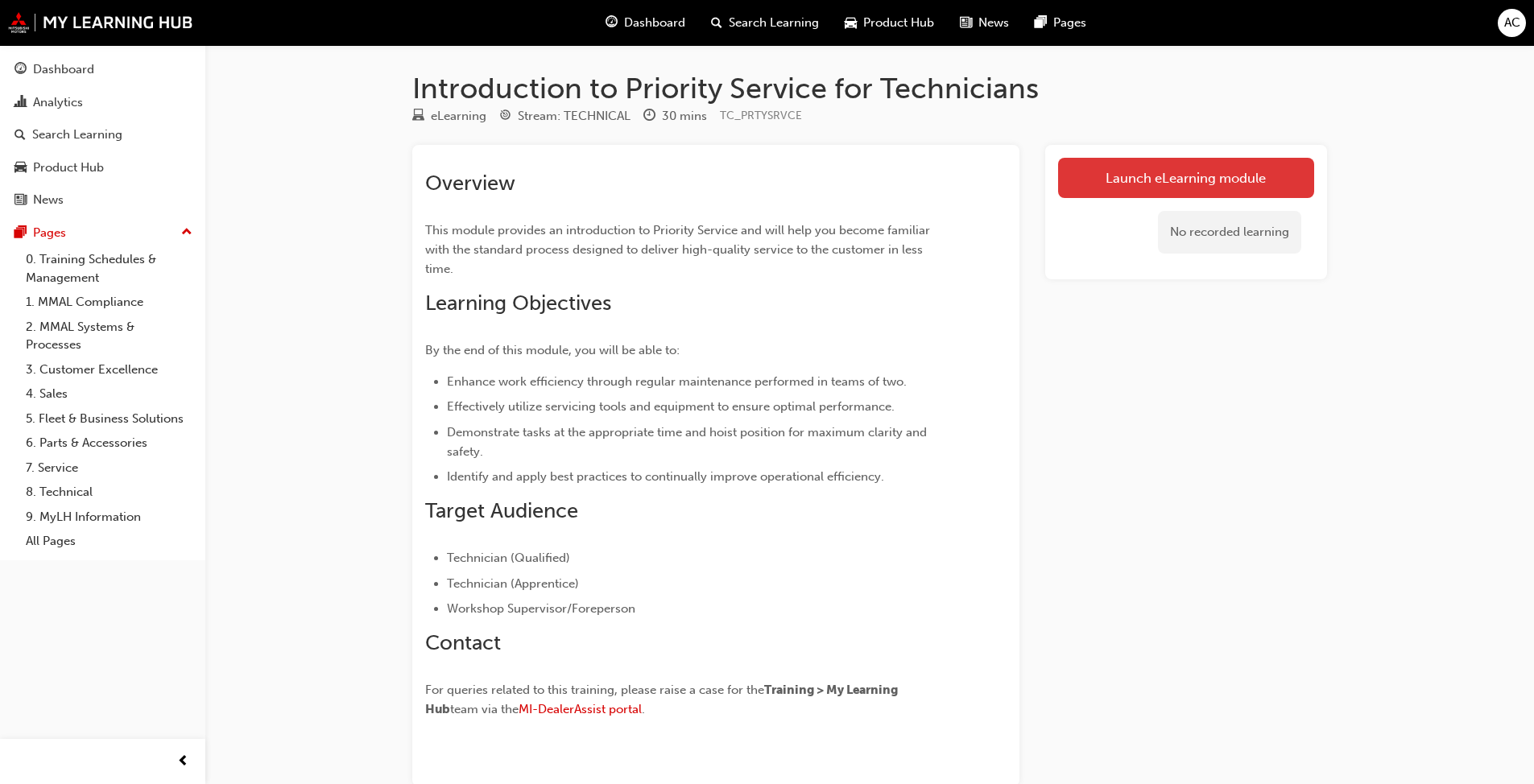 click on "Launch eLearning module" at bounding box center [1186, 178] 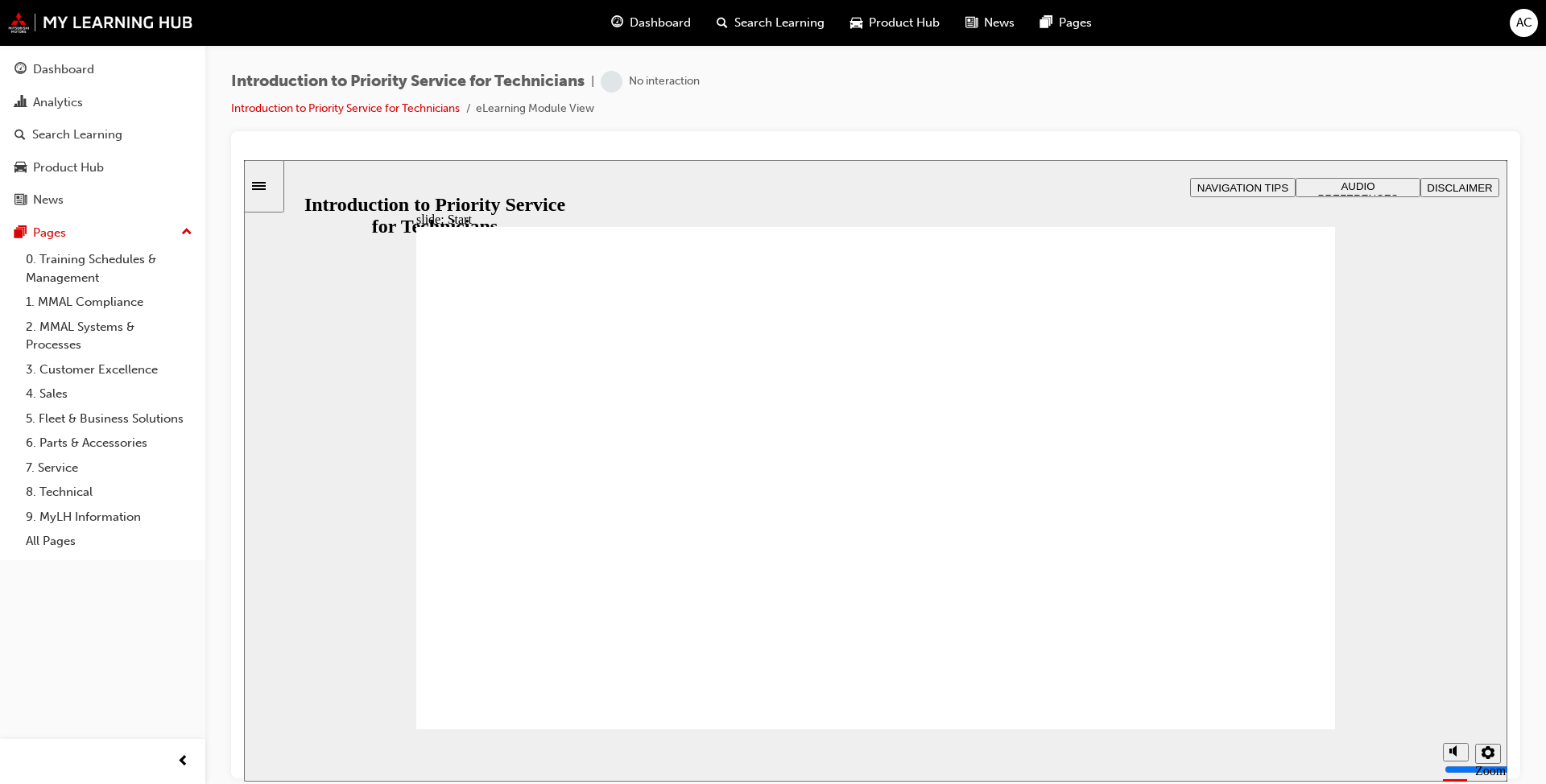 scroll, scrollTop: 0, scrollLeft: 0, axis: both 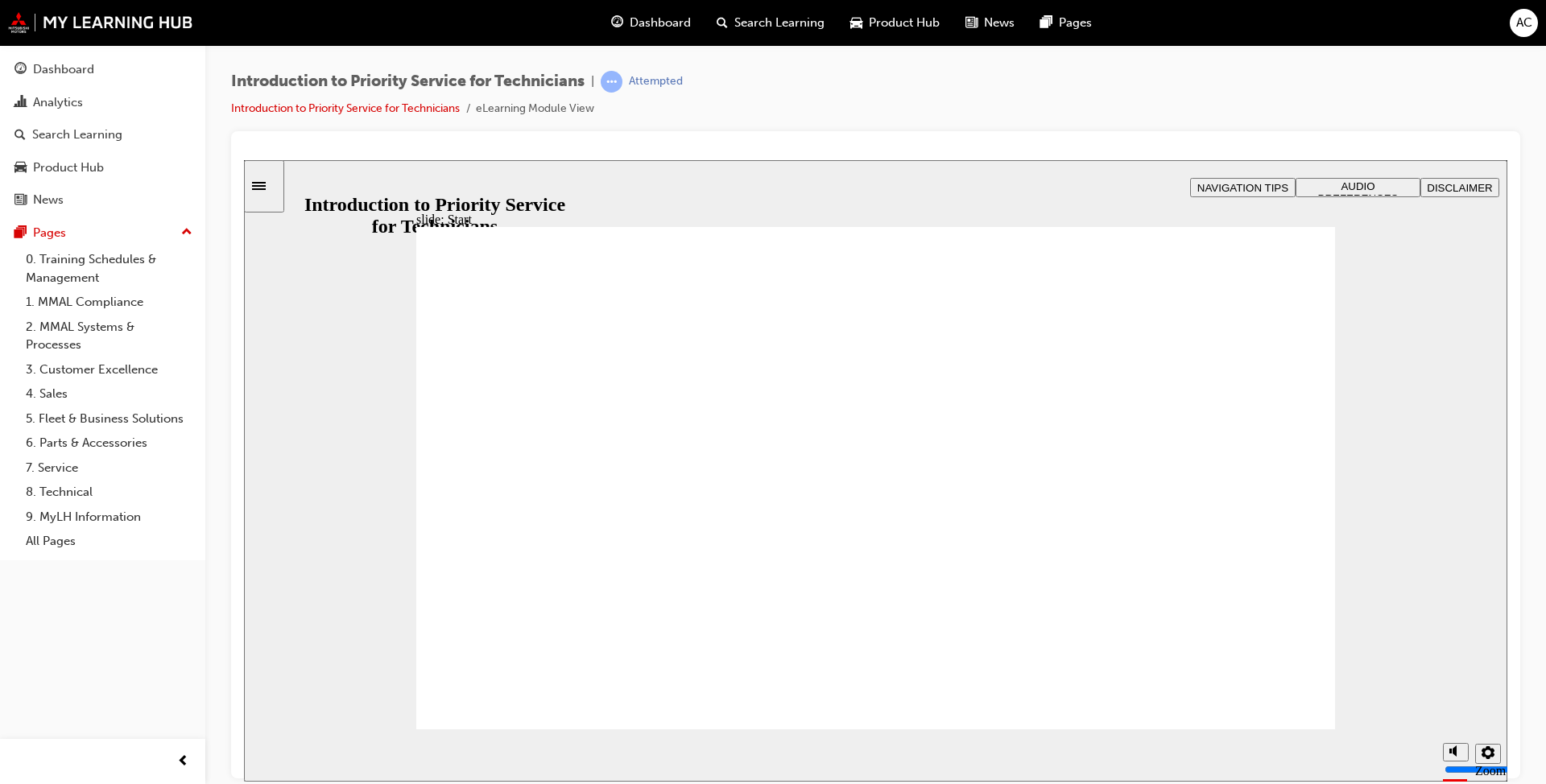 click 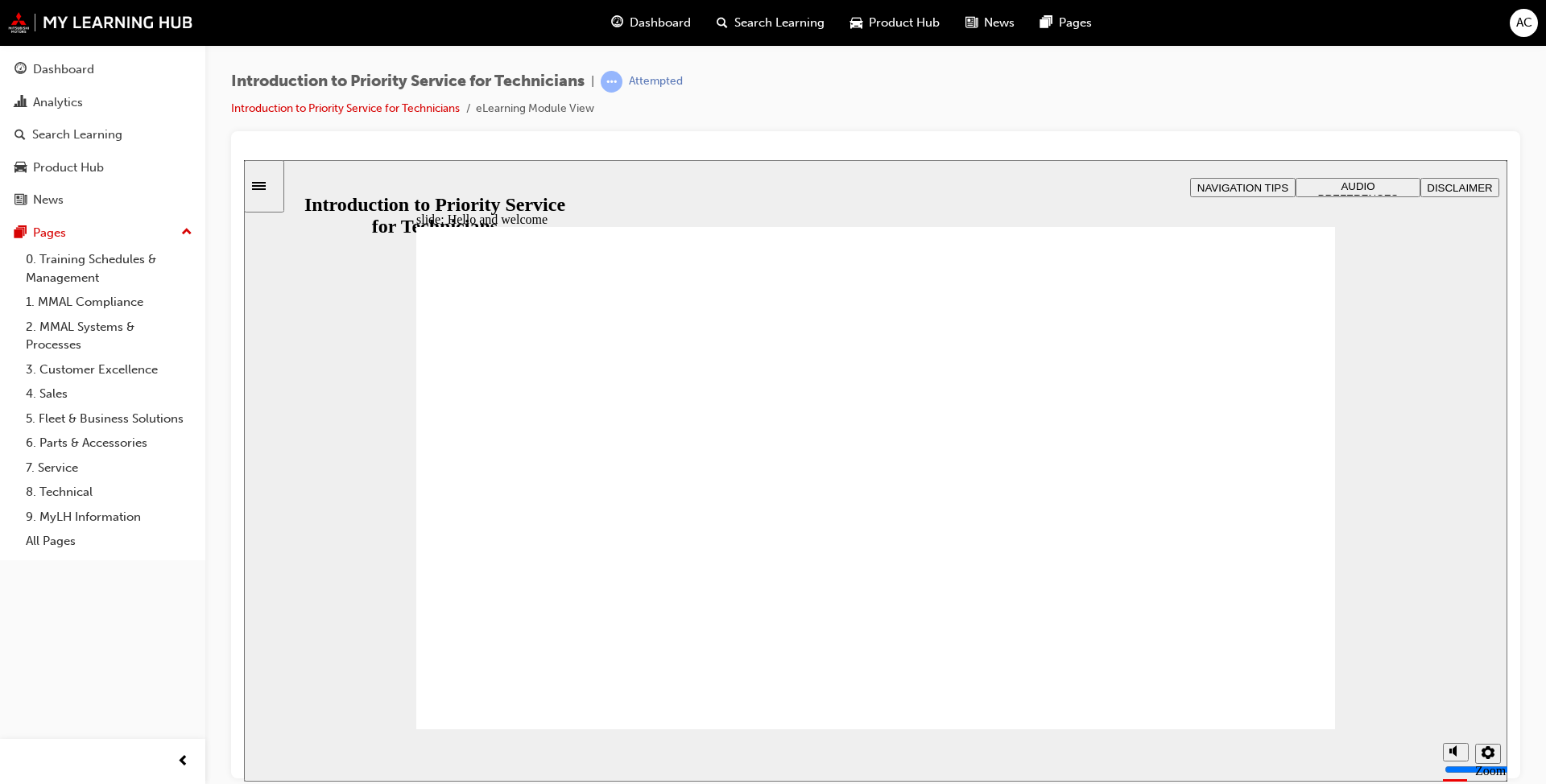 click 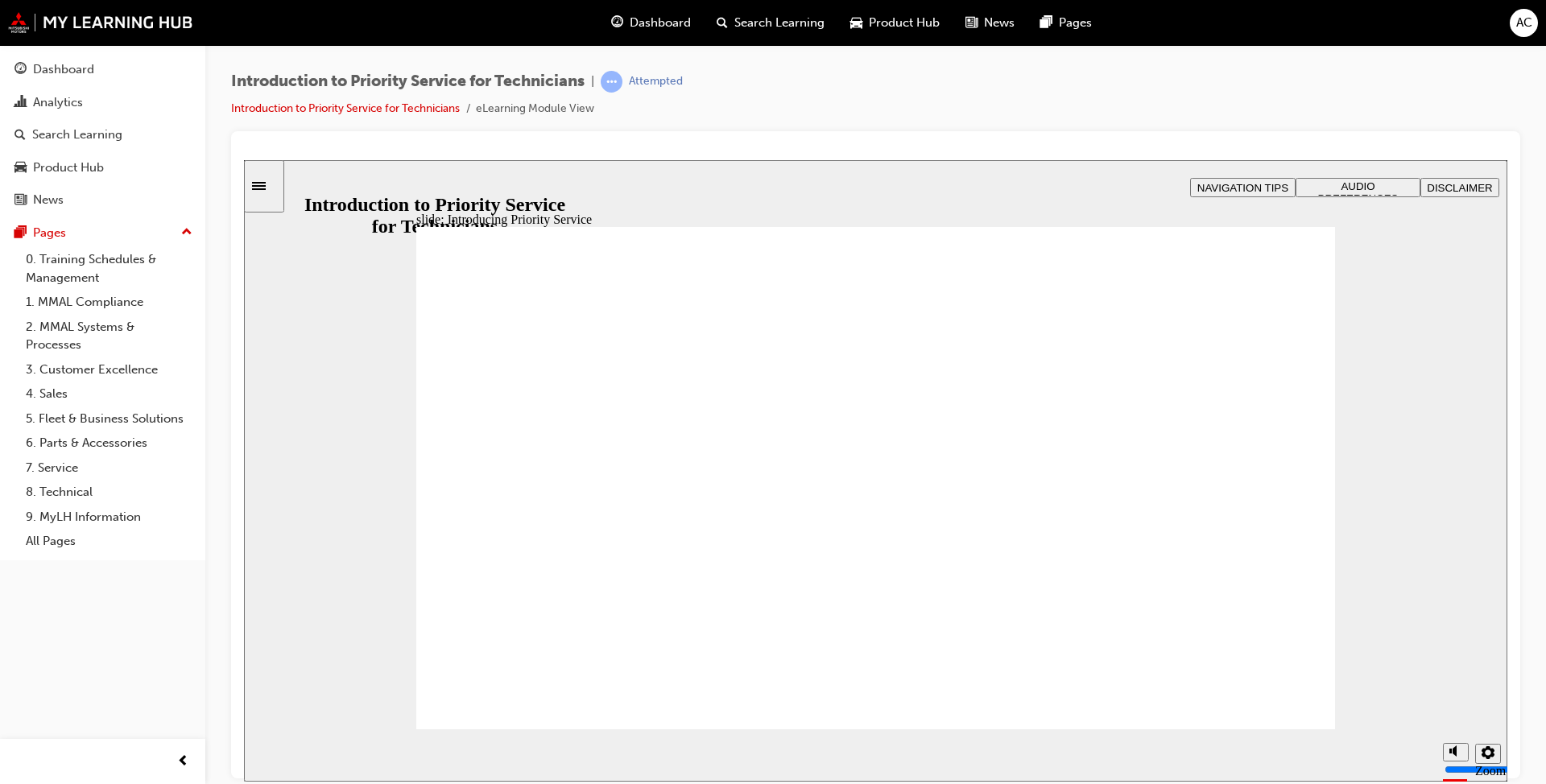 click 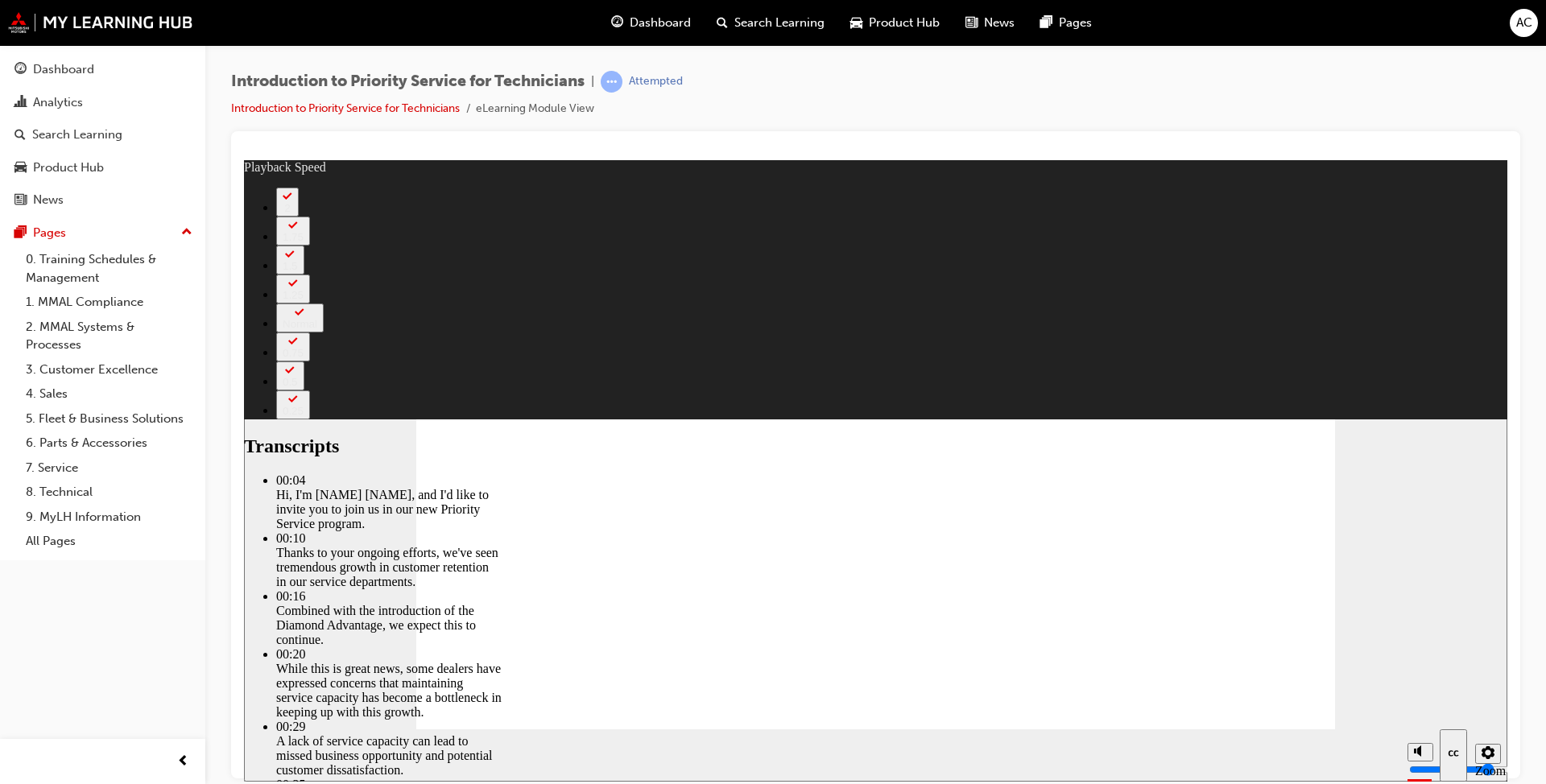 type on "127" 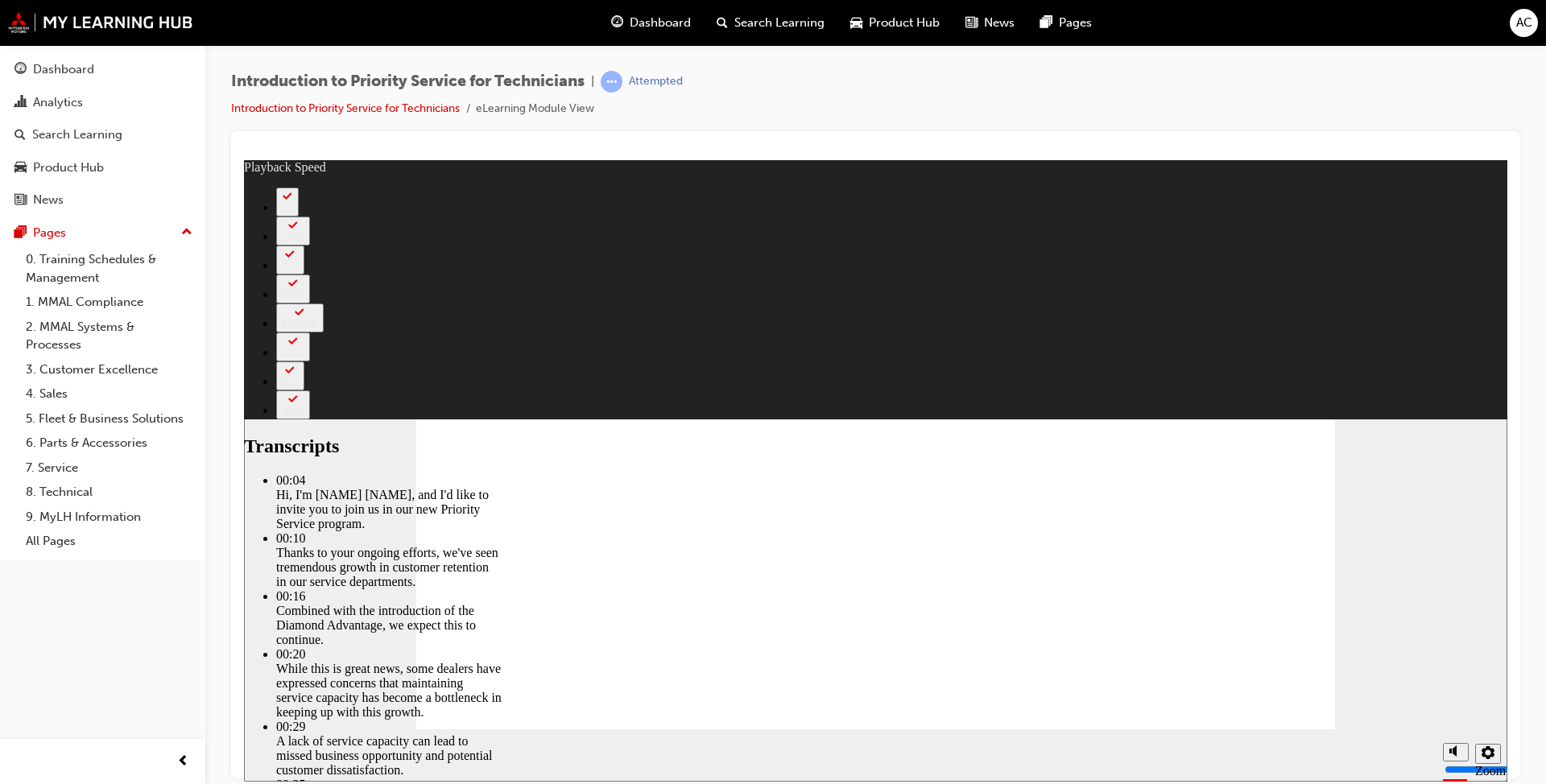 click 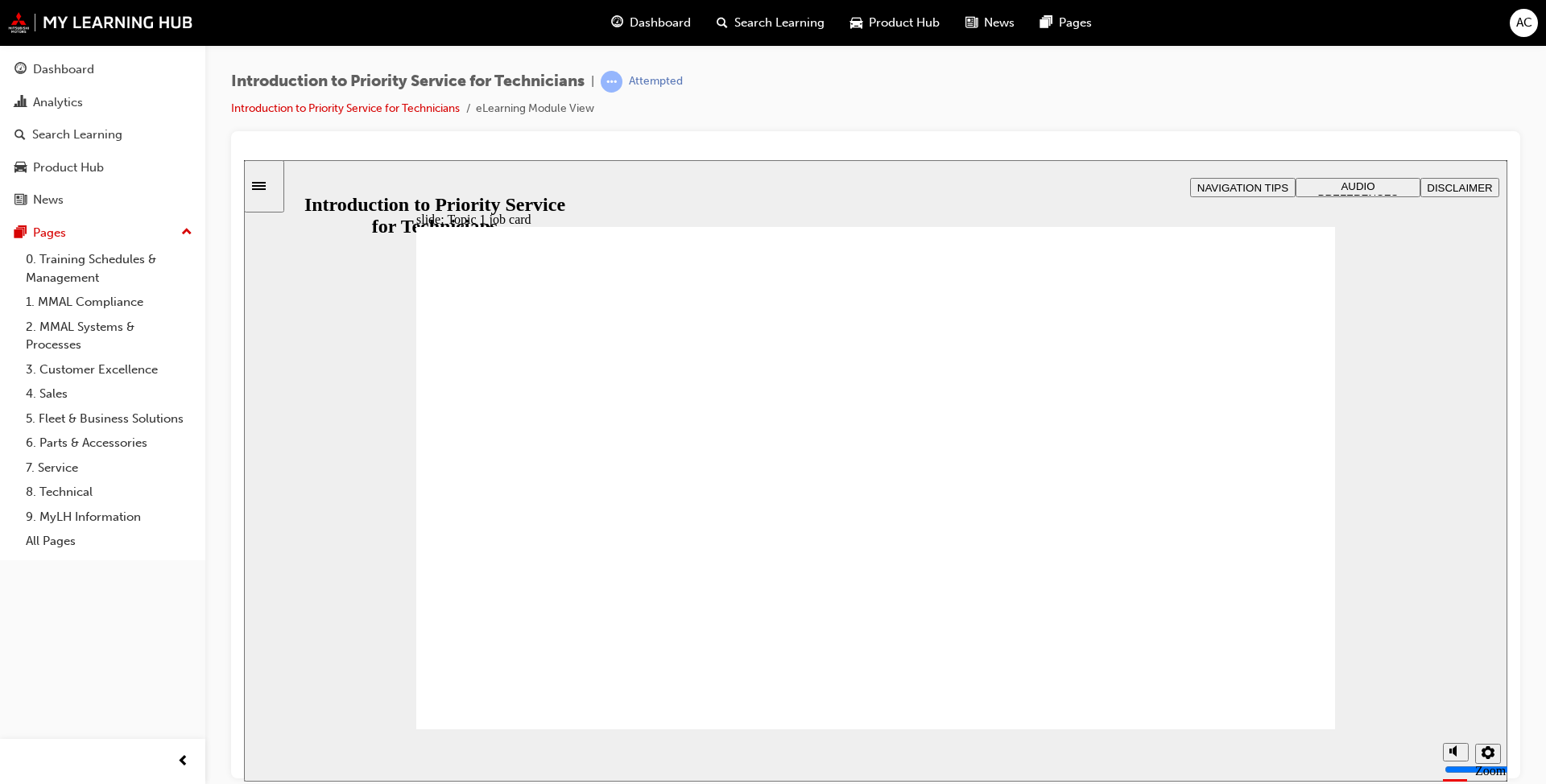 click 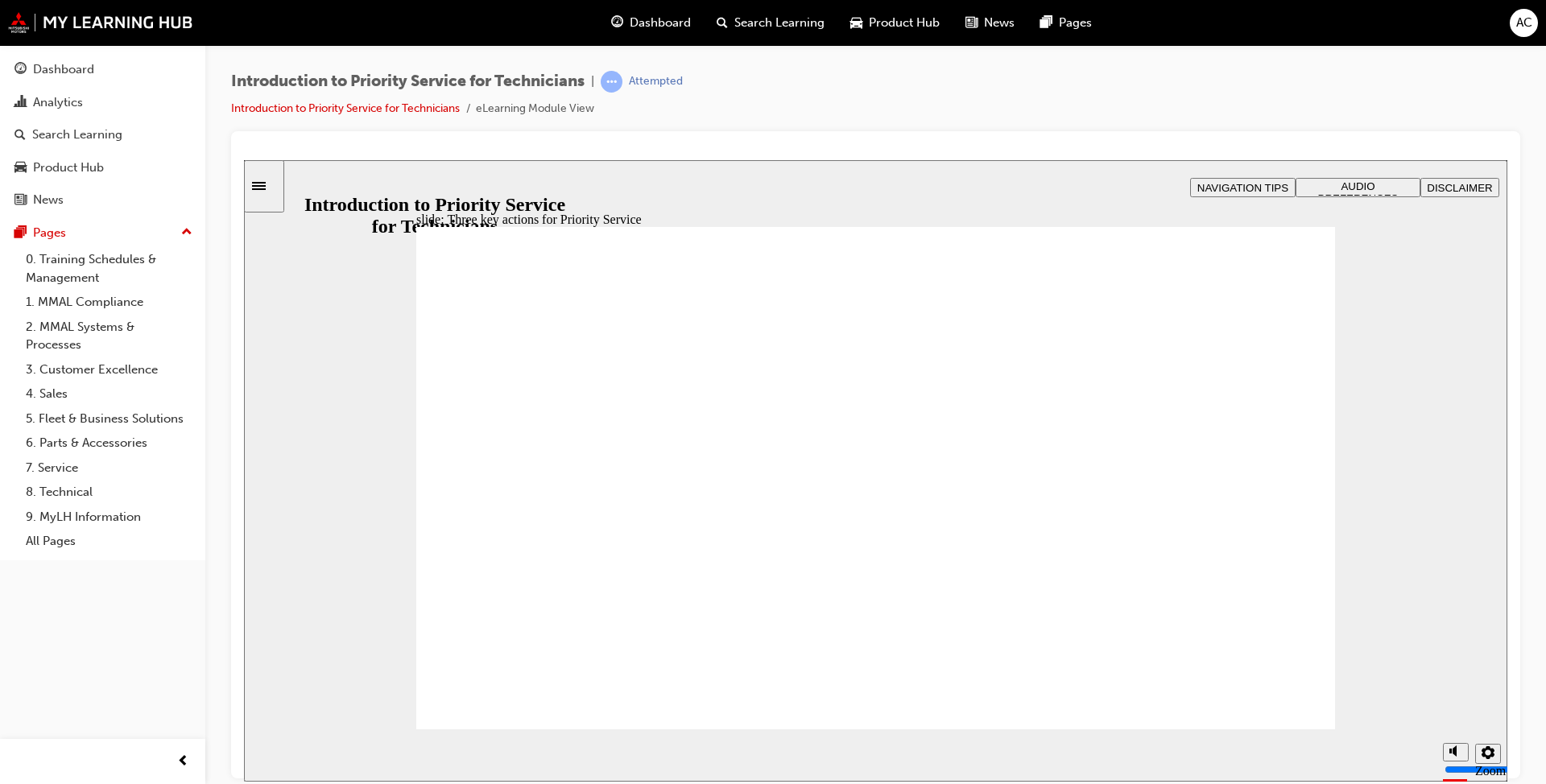 click 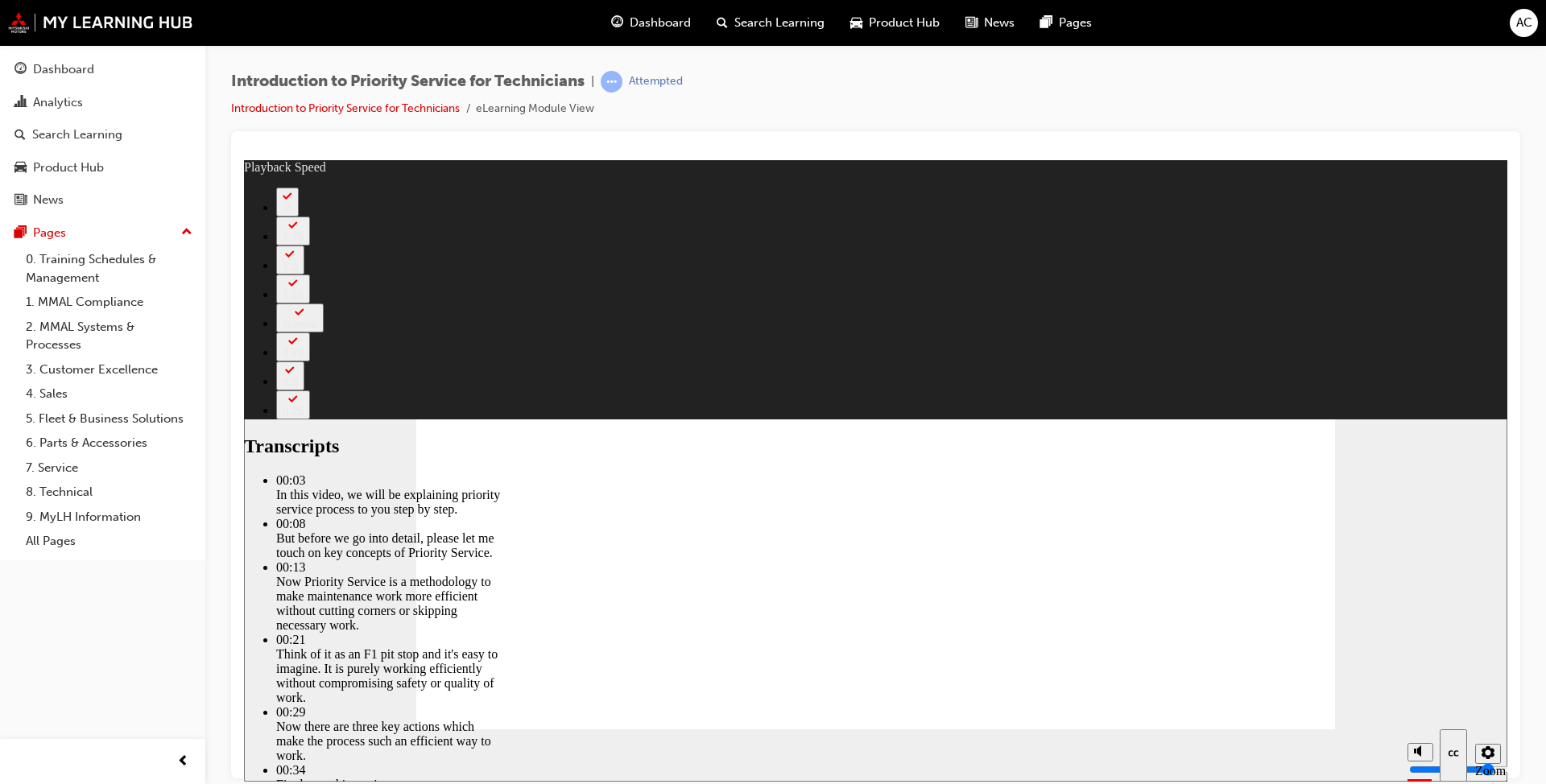 type on "118" 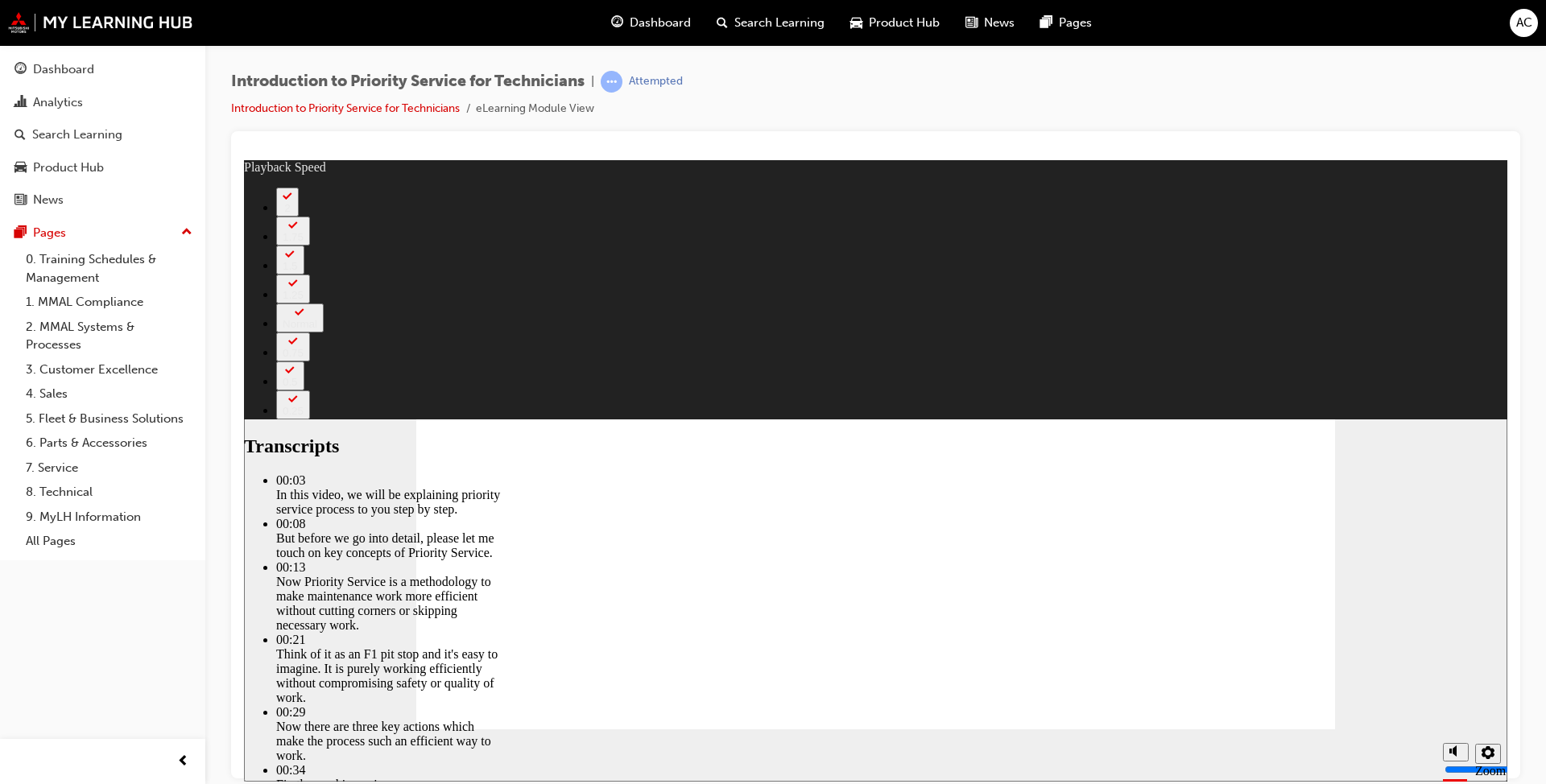 click 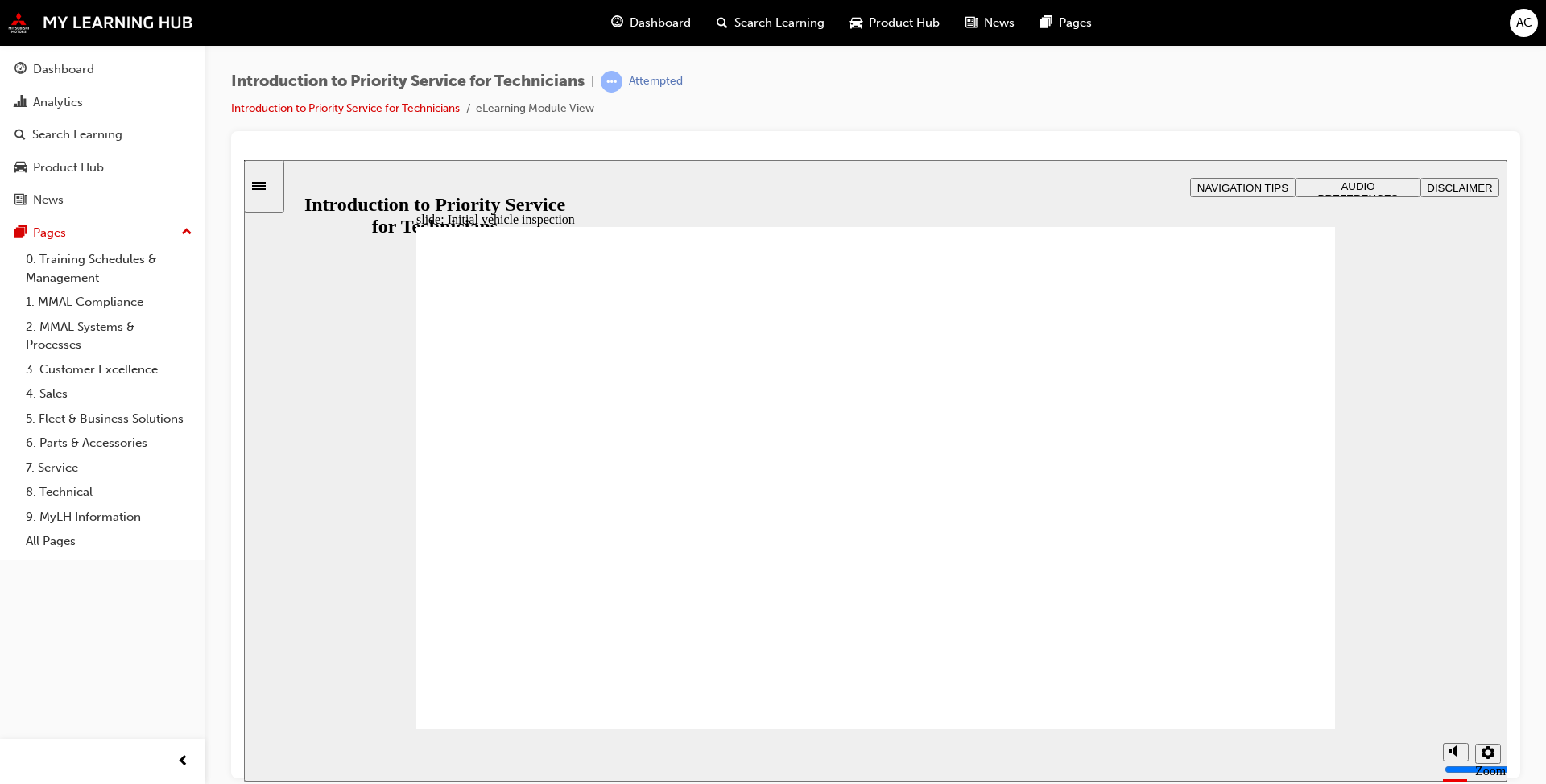 click 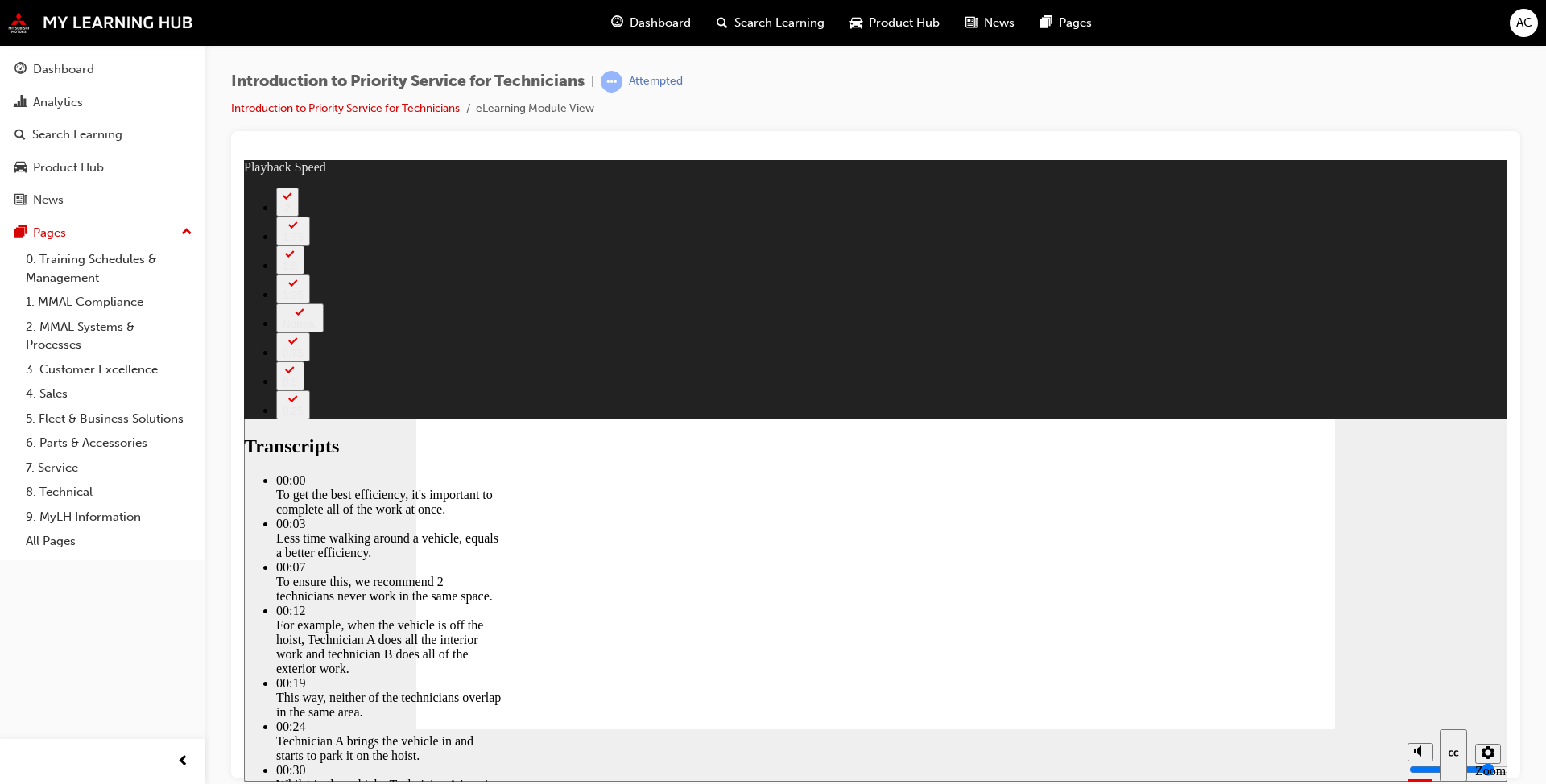 type on "219" 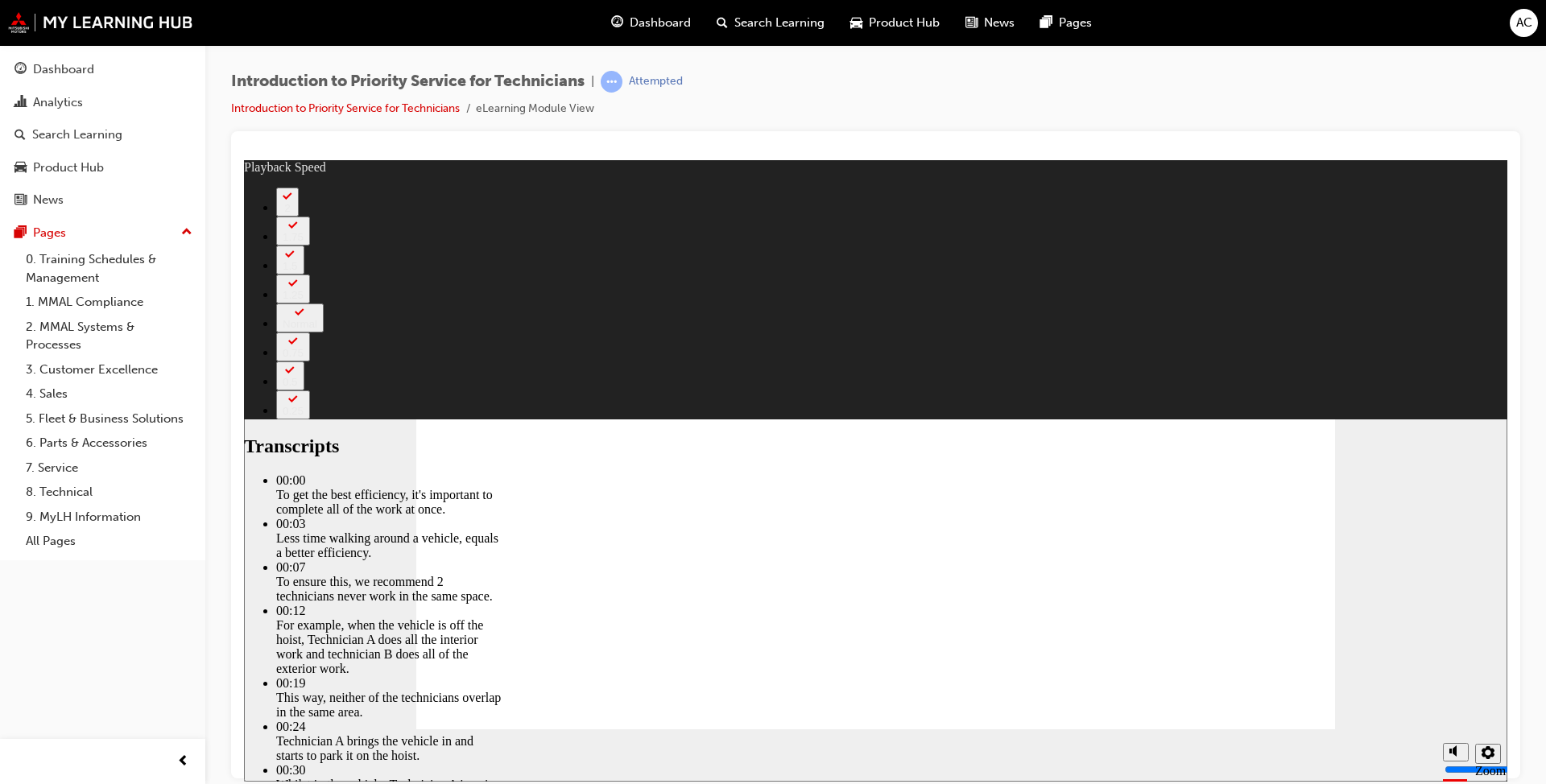click 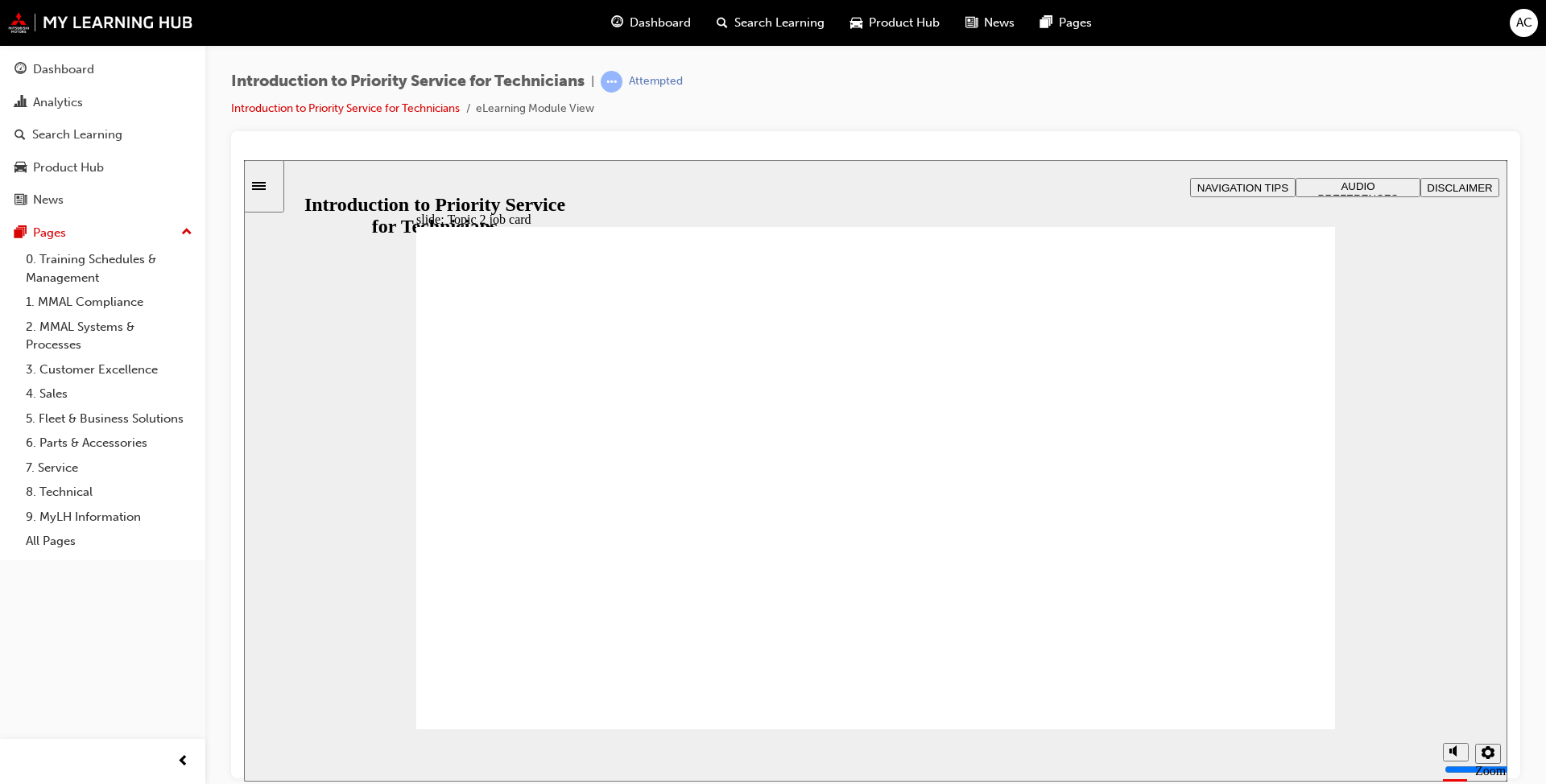 click 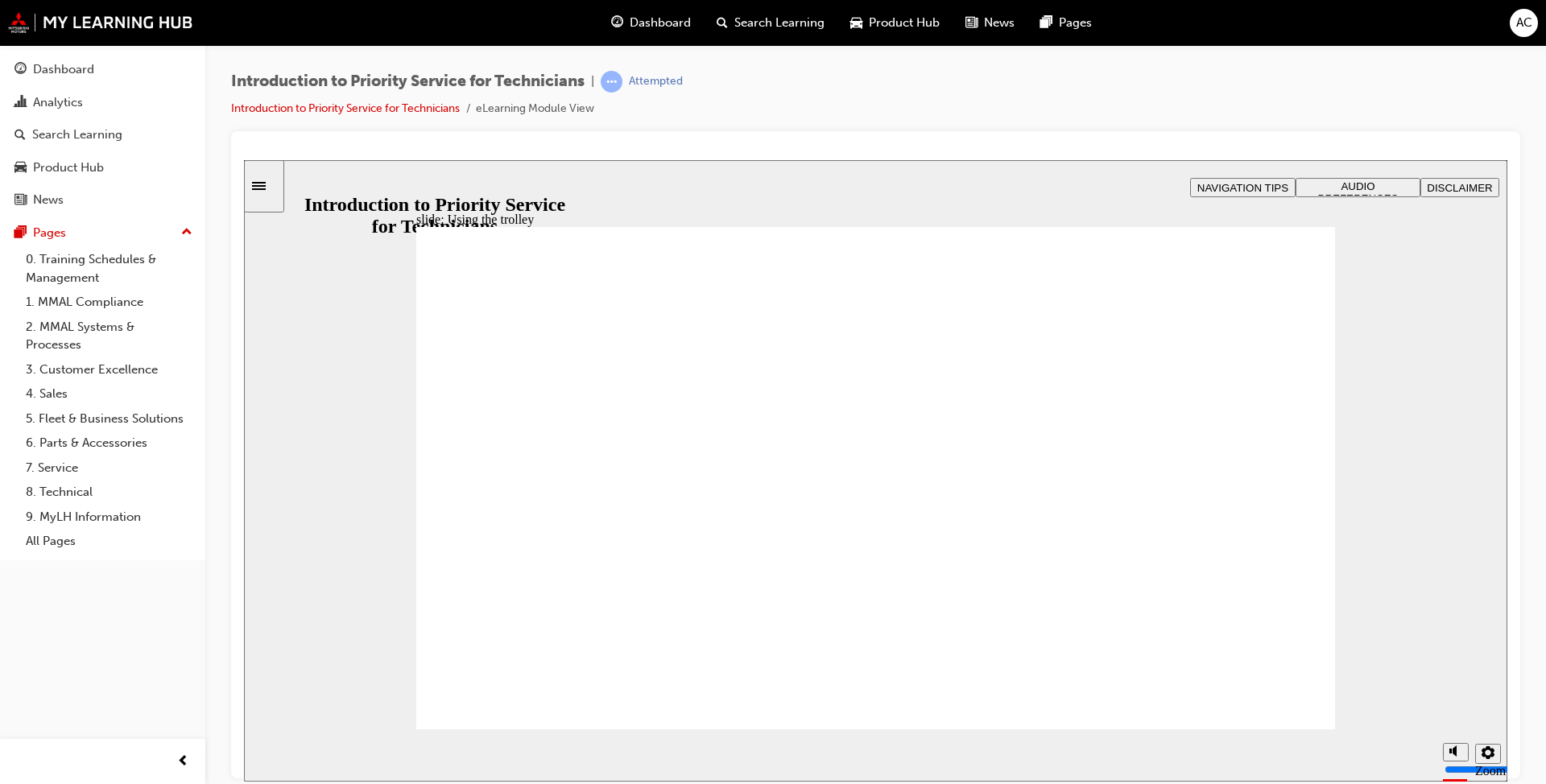 click 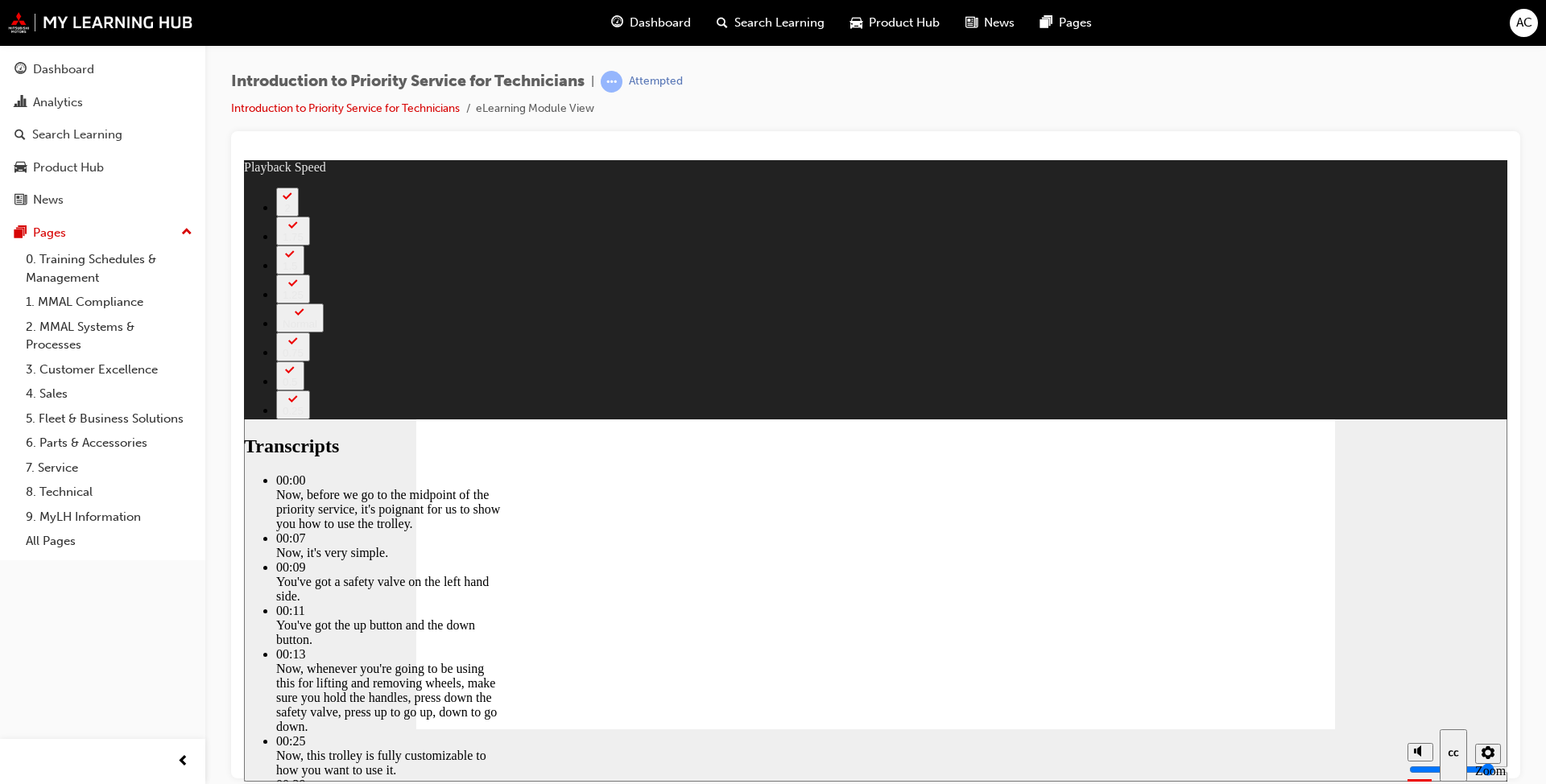 type on "4" 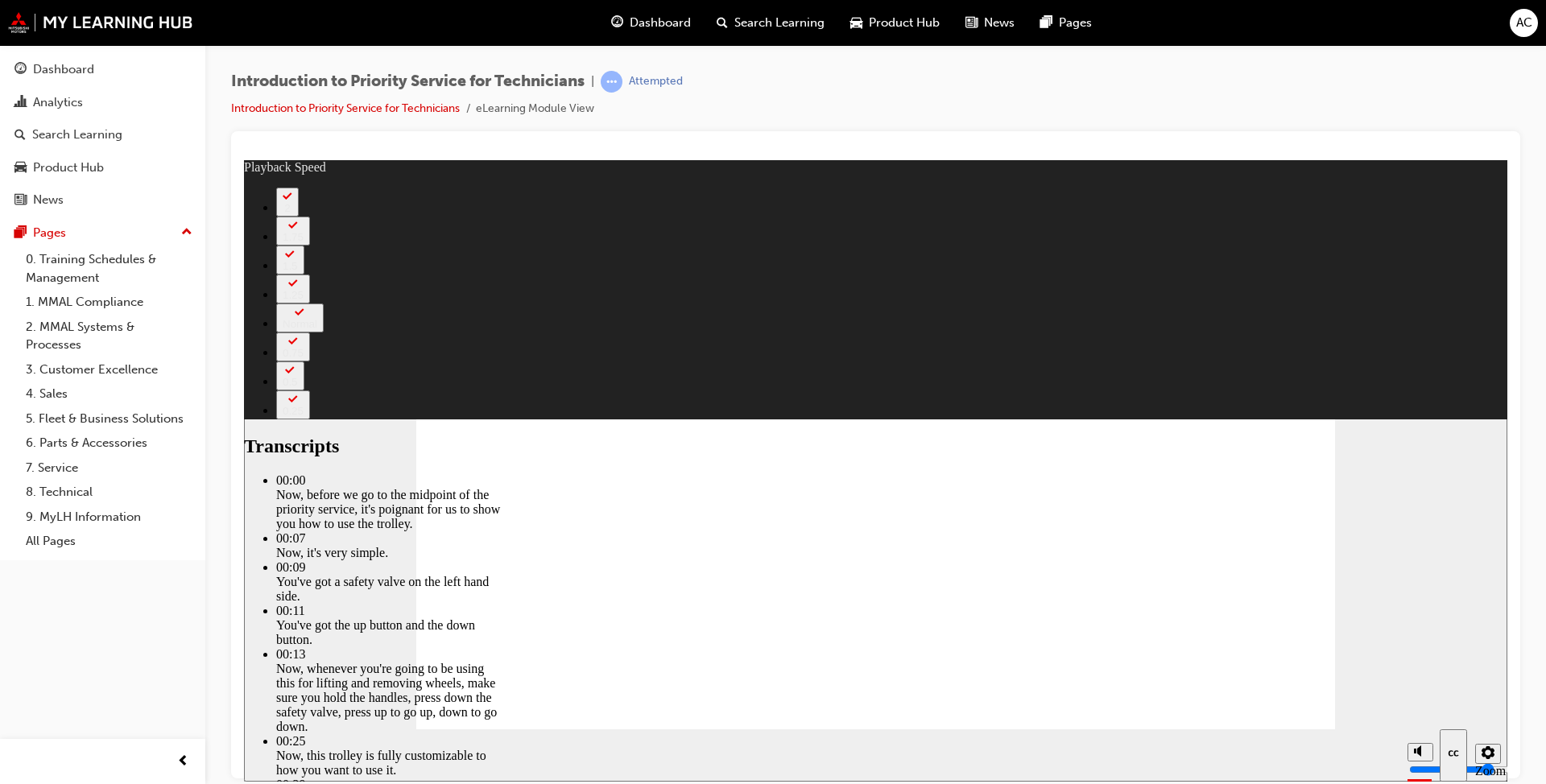 click 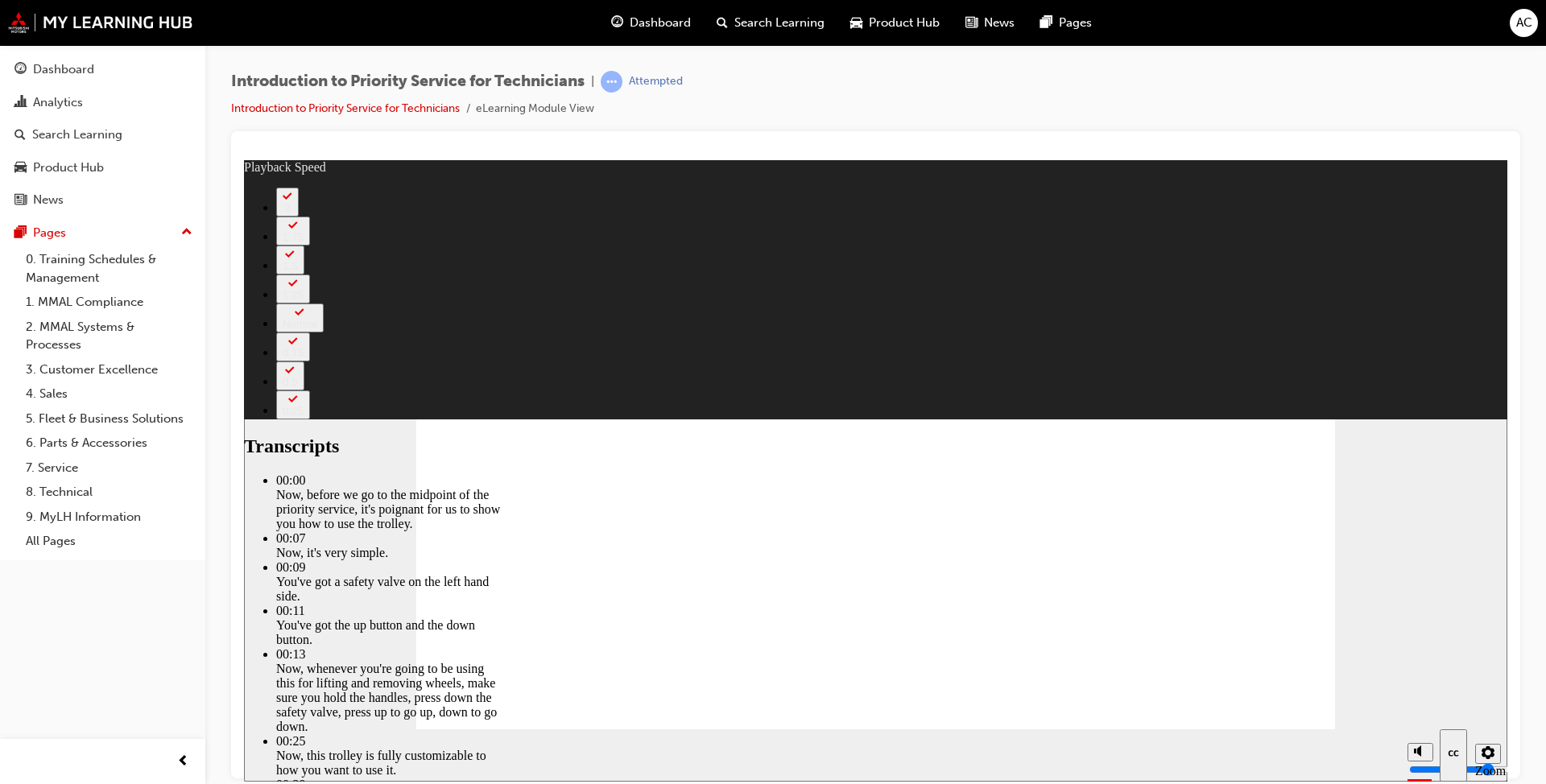 click 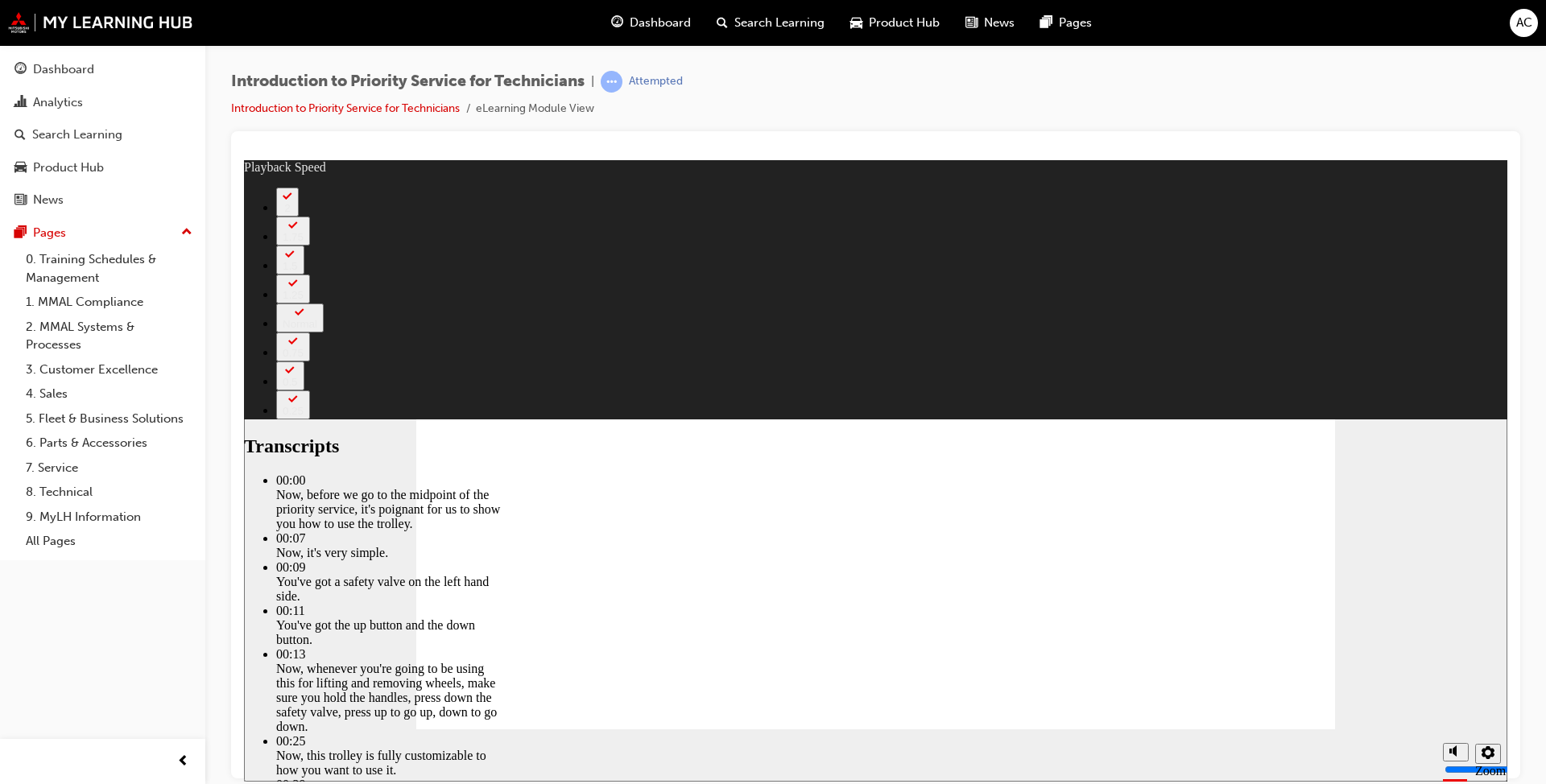 click 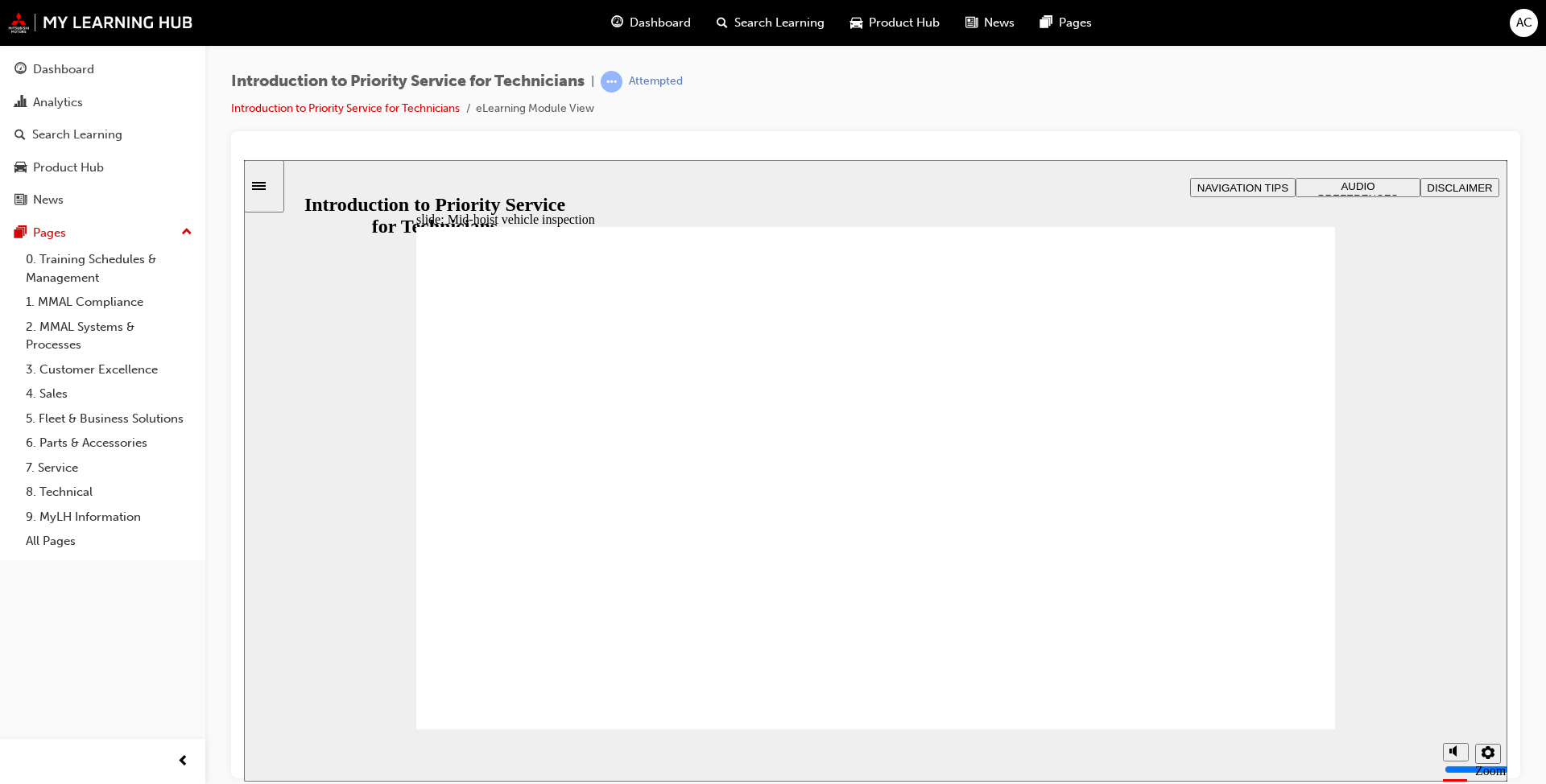click 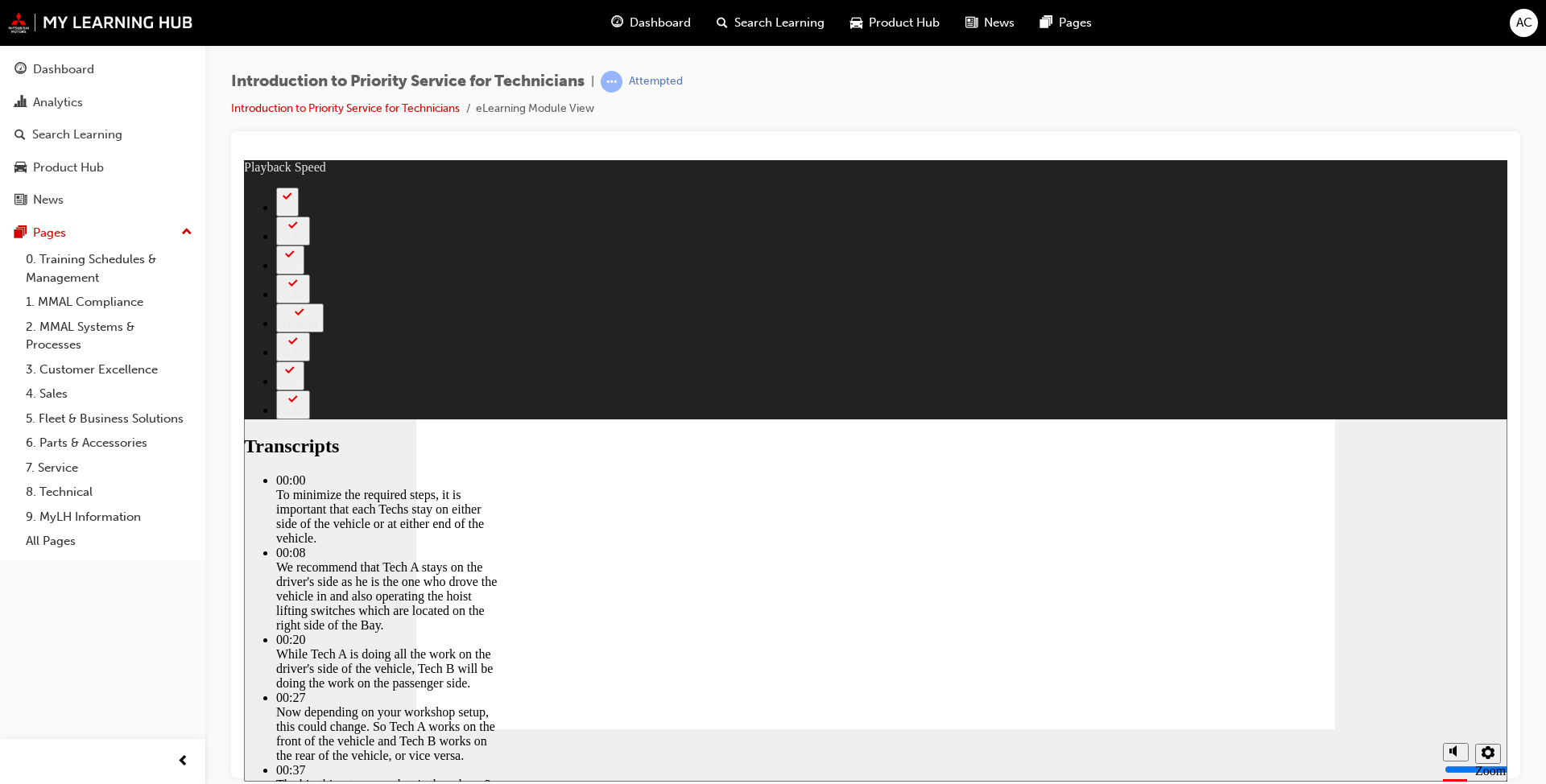 type on "308" 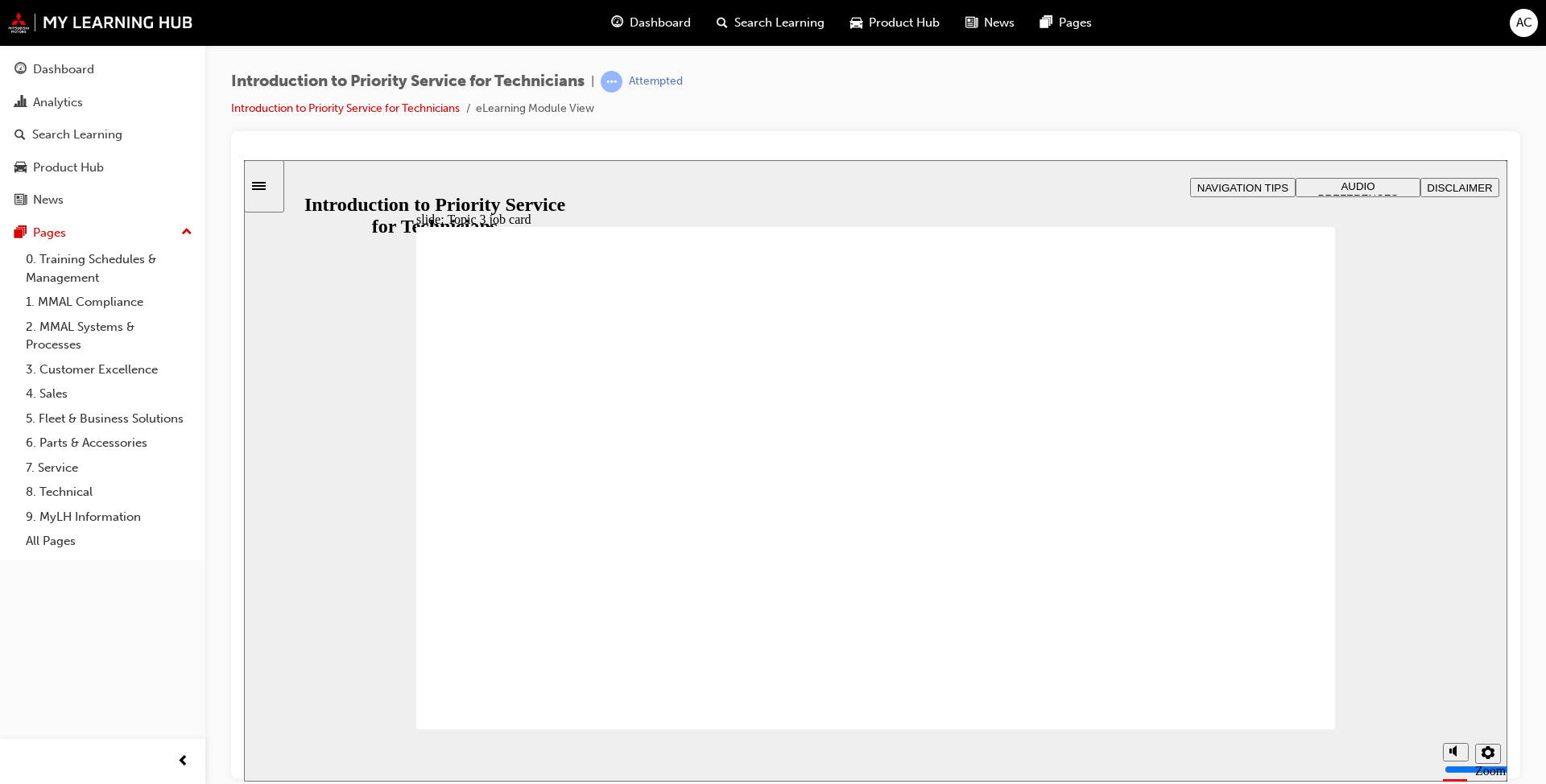 click 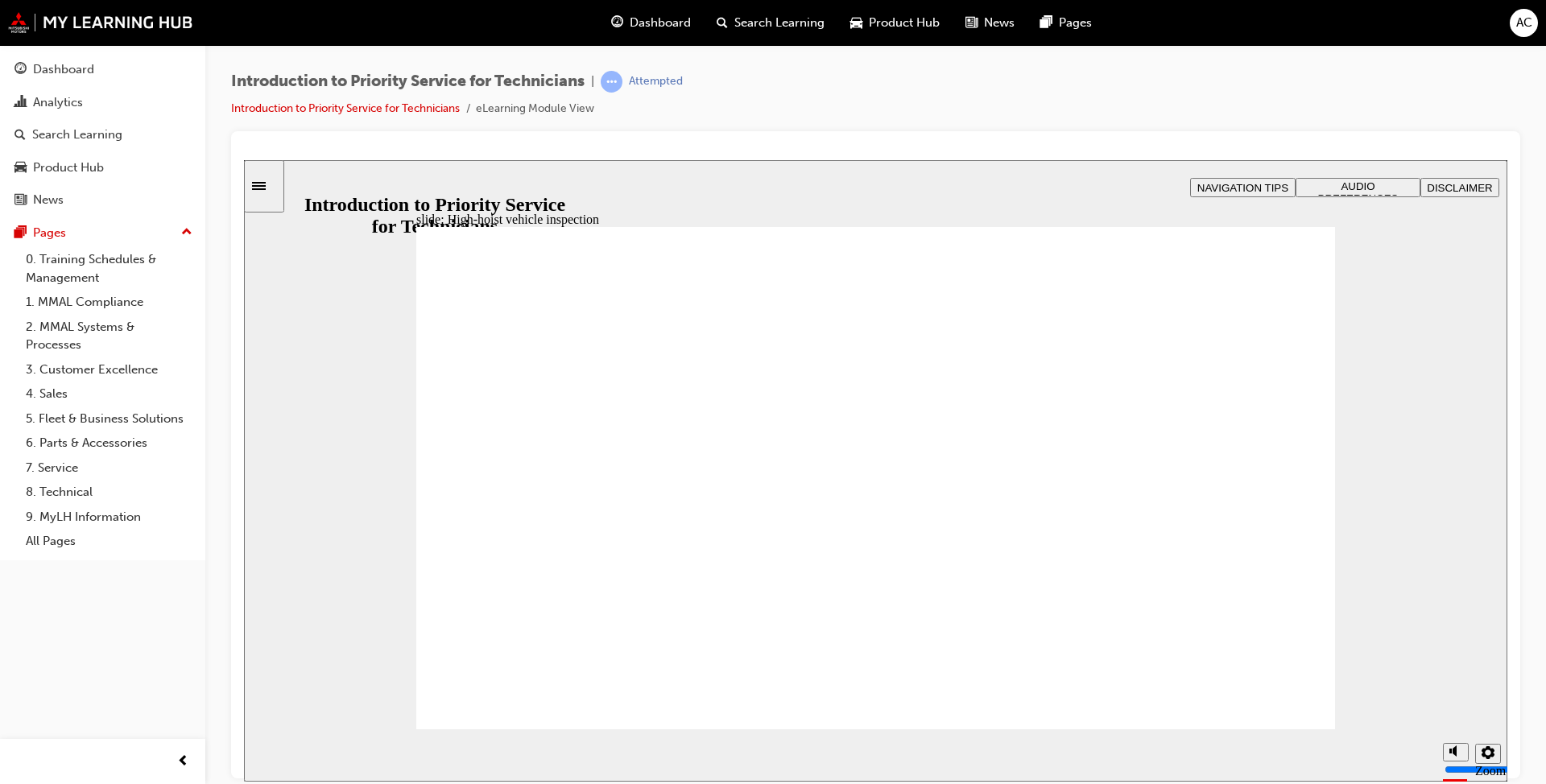 click 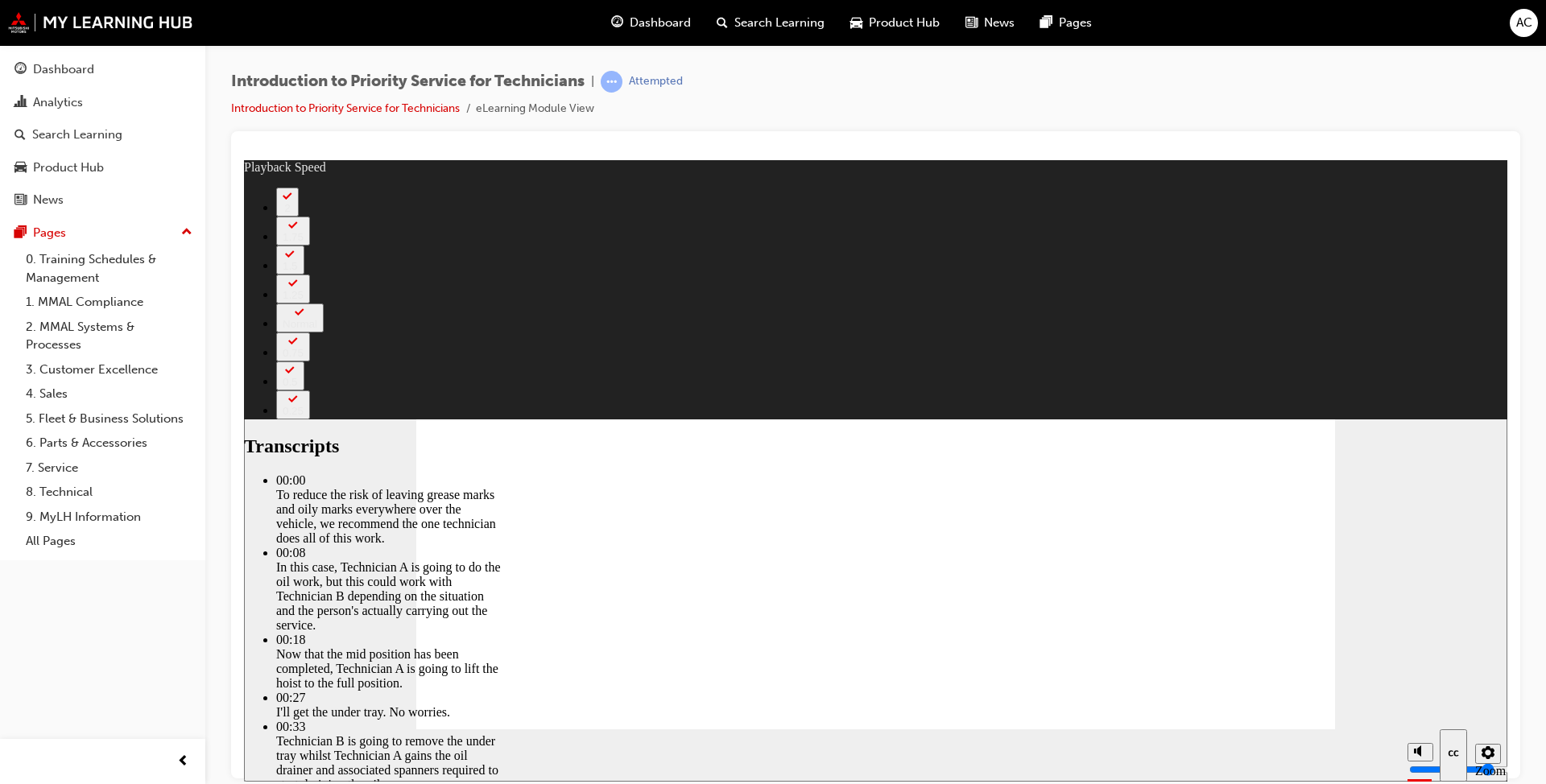 type on "511" 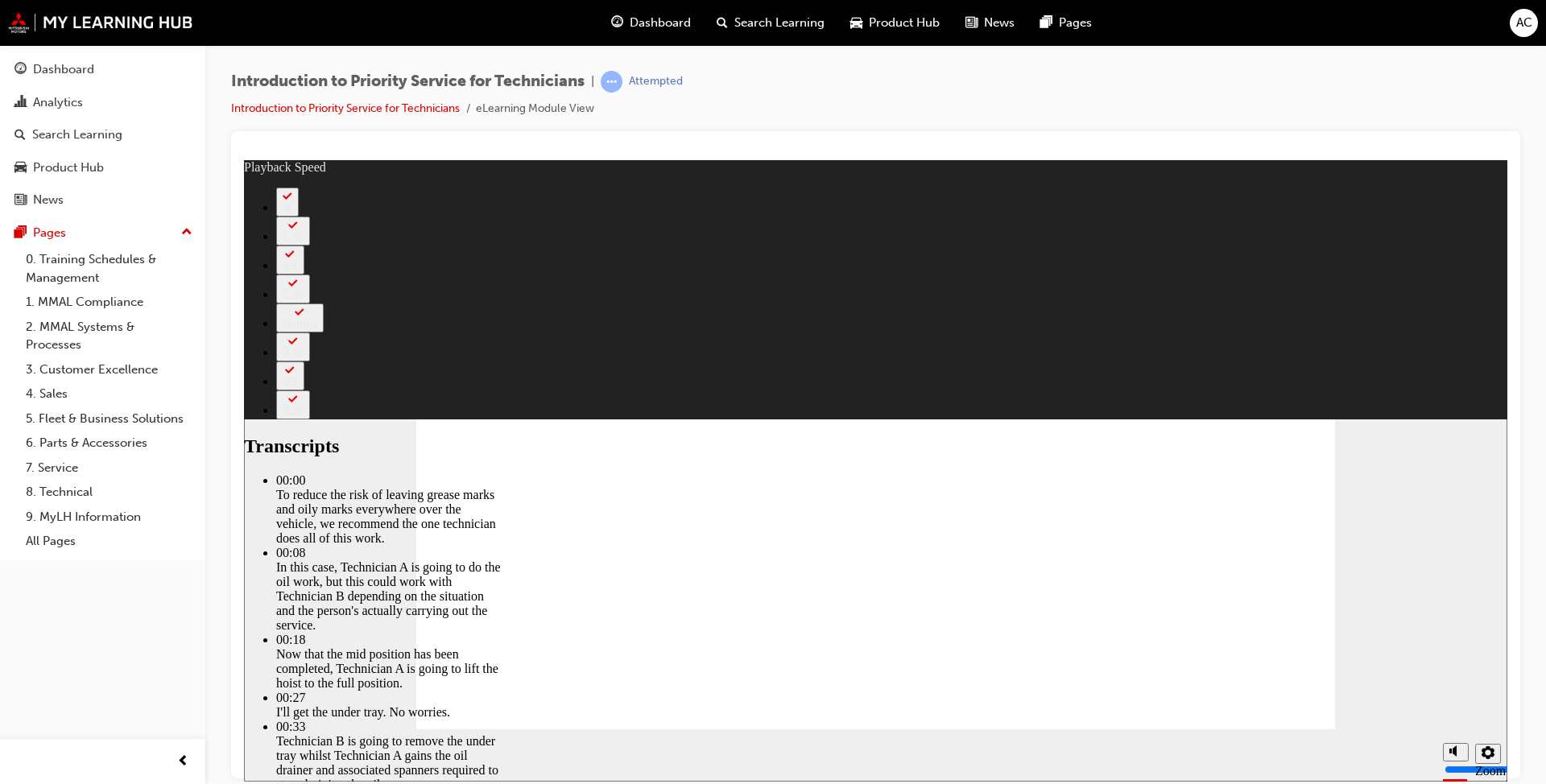 click 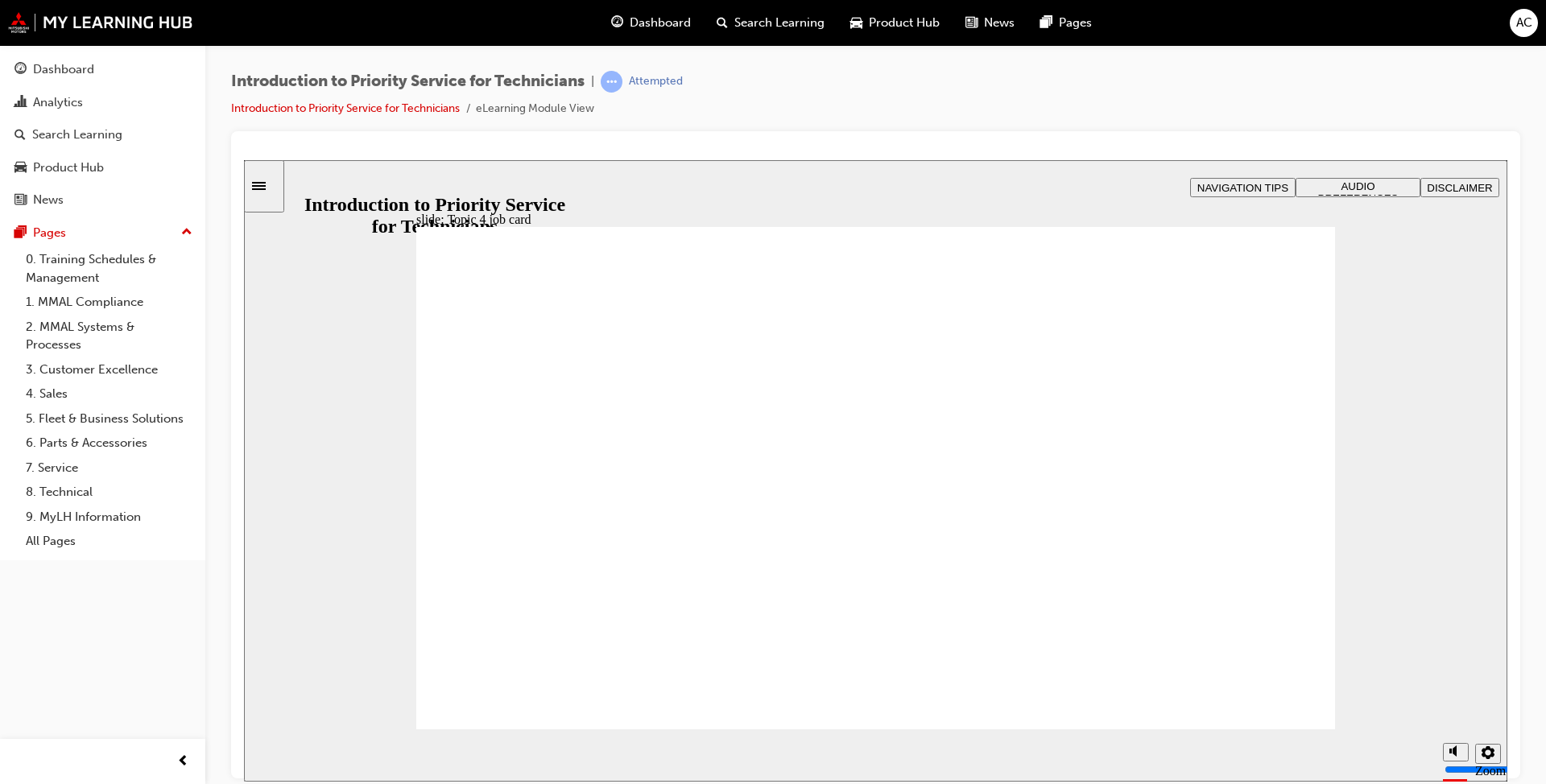 click 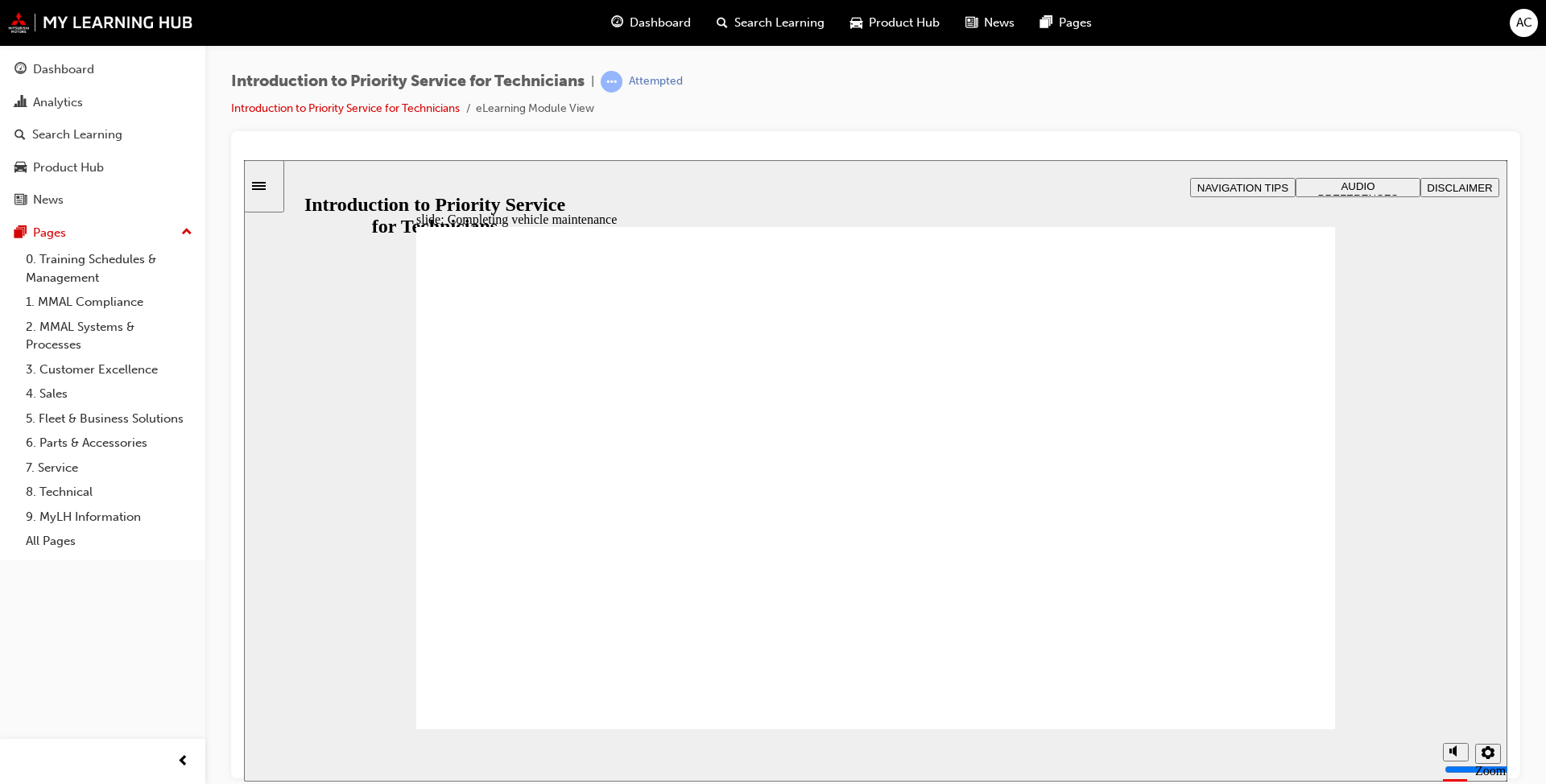 click 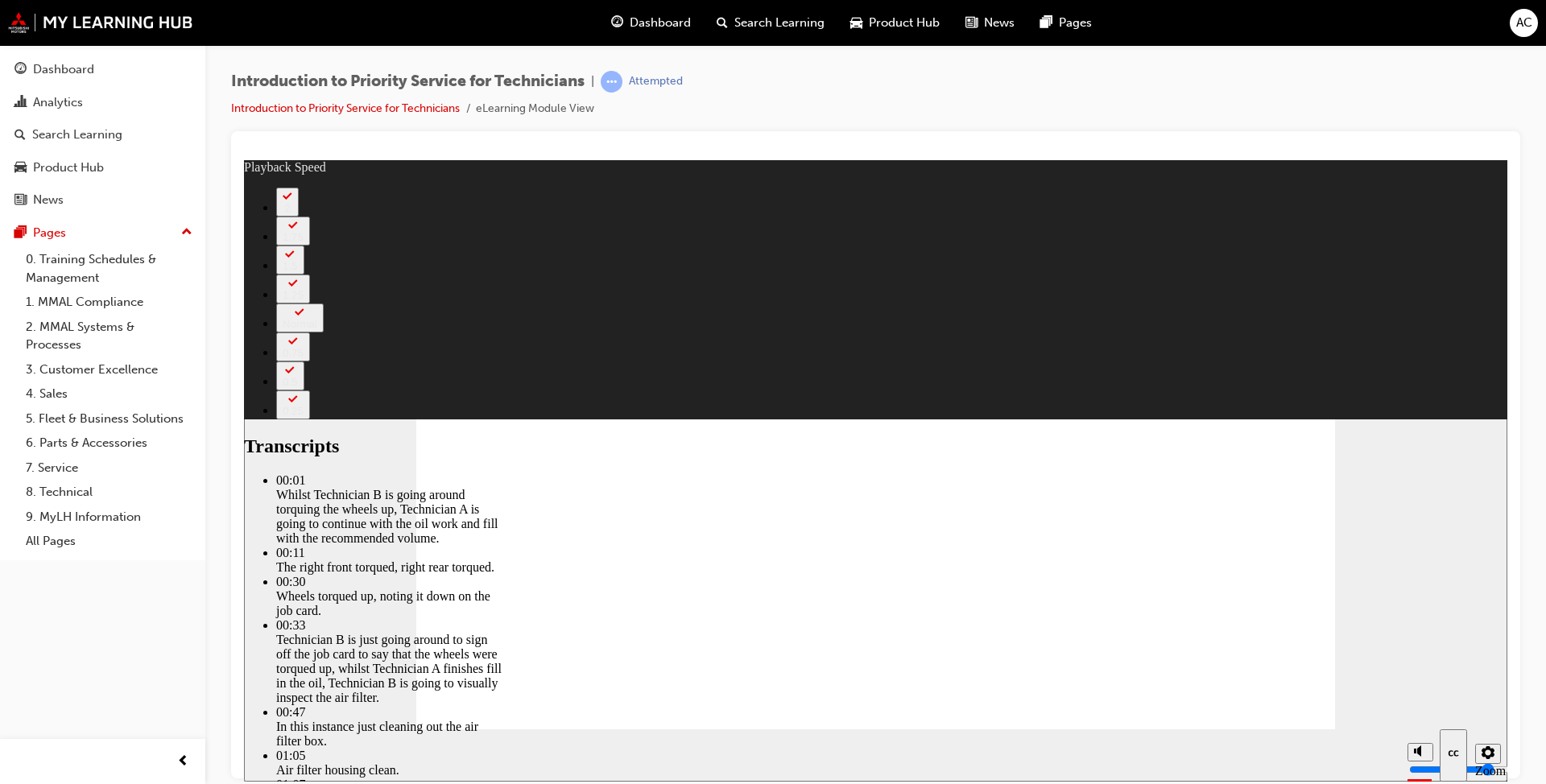 type on "406" 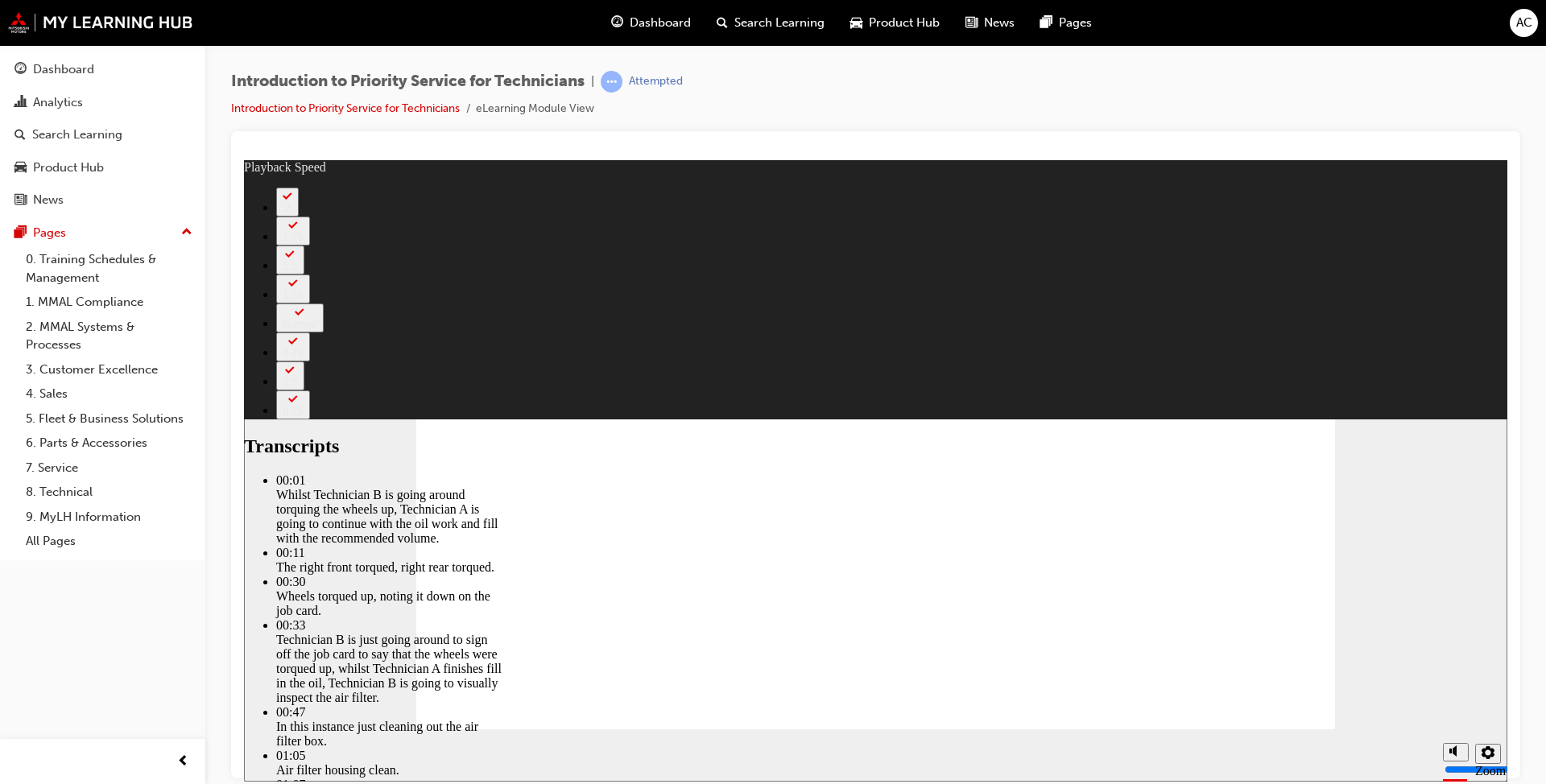 click 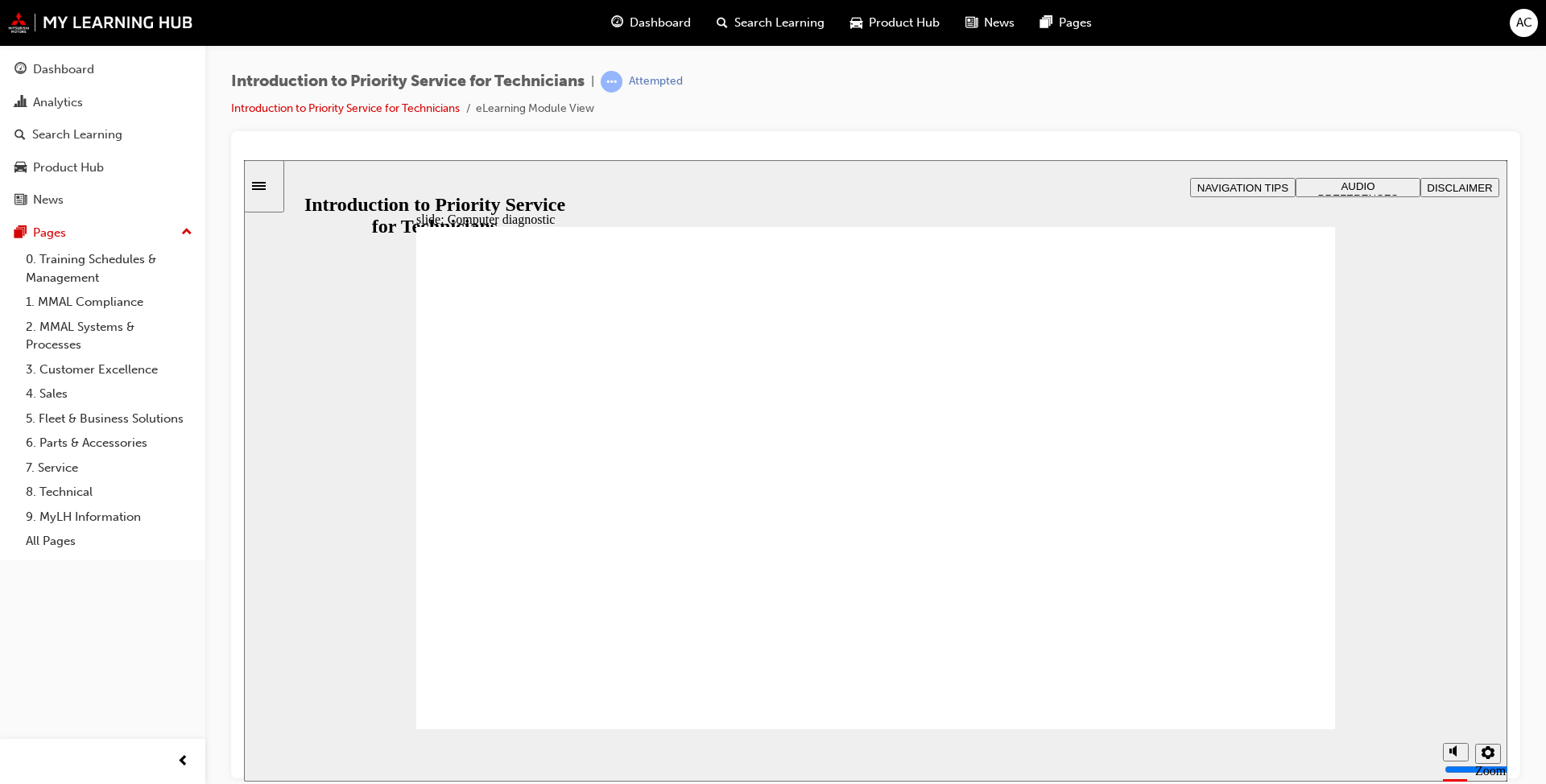 click 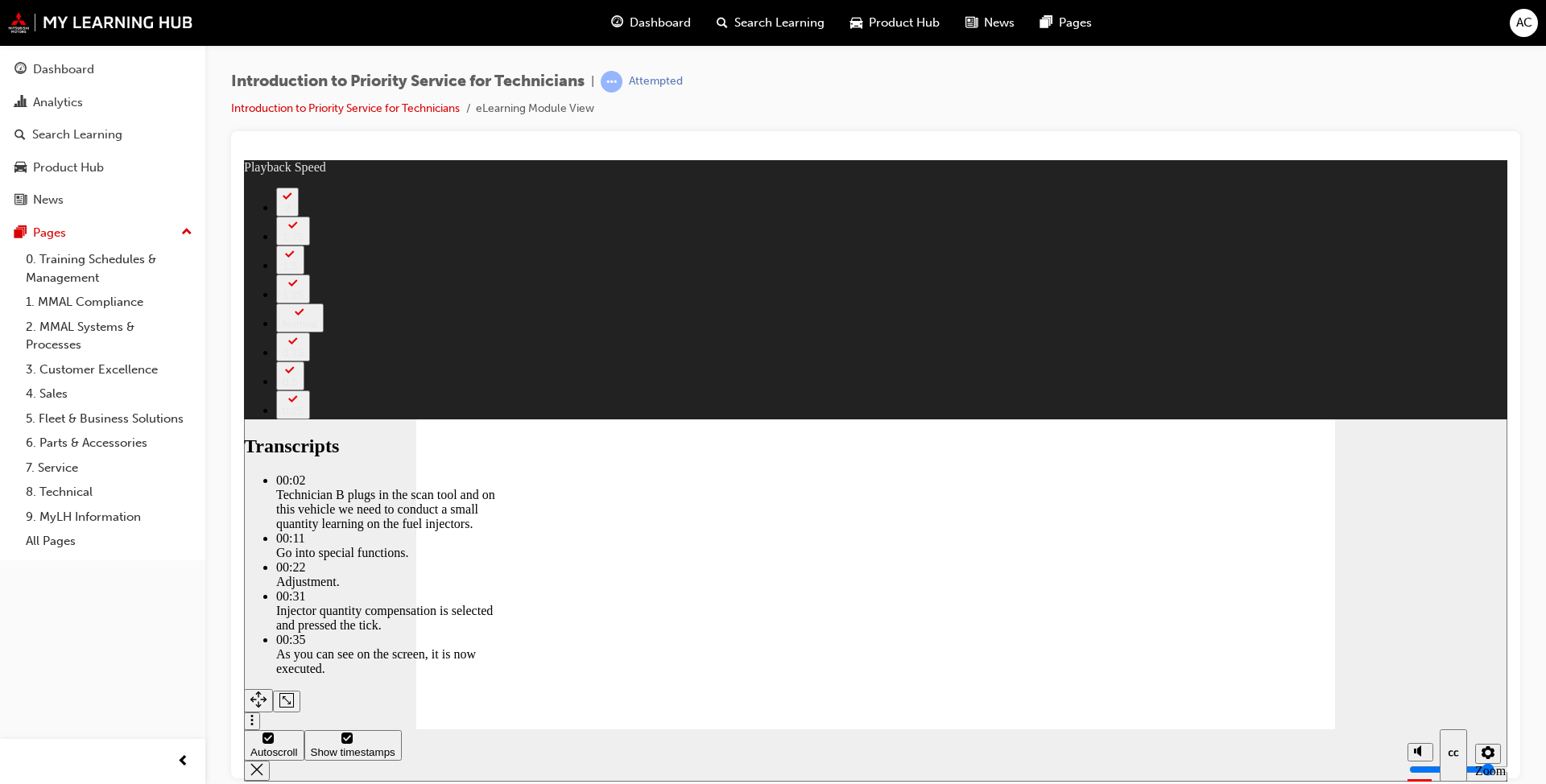type on "44" 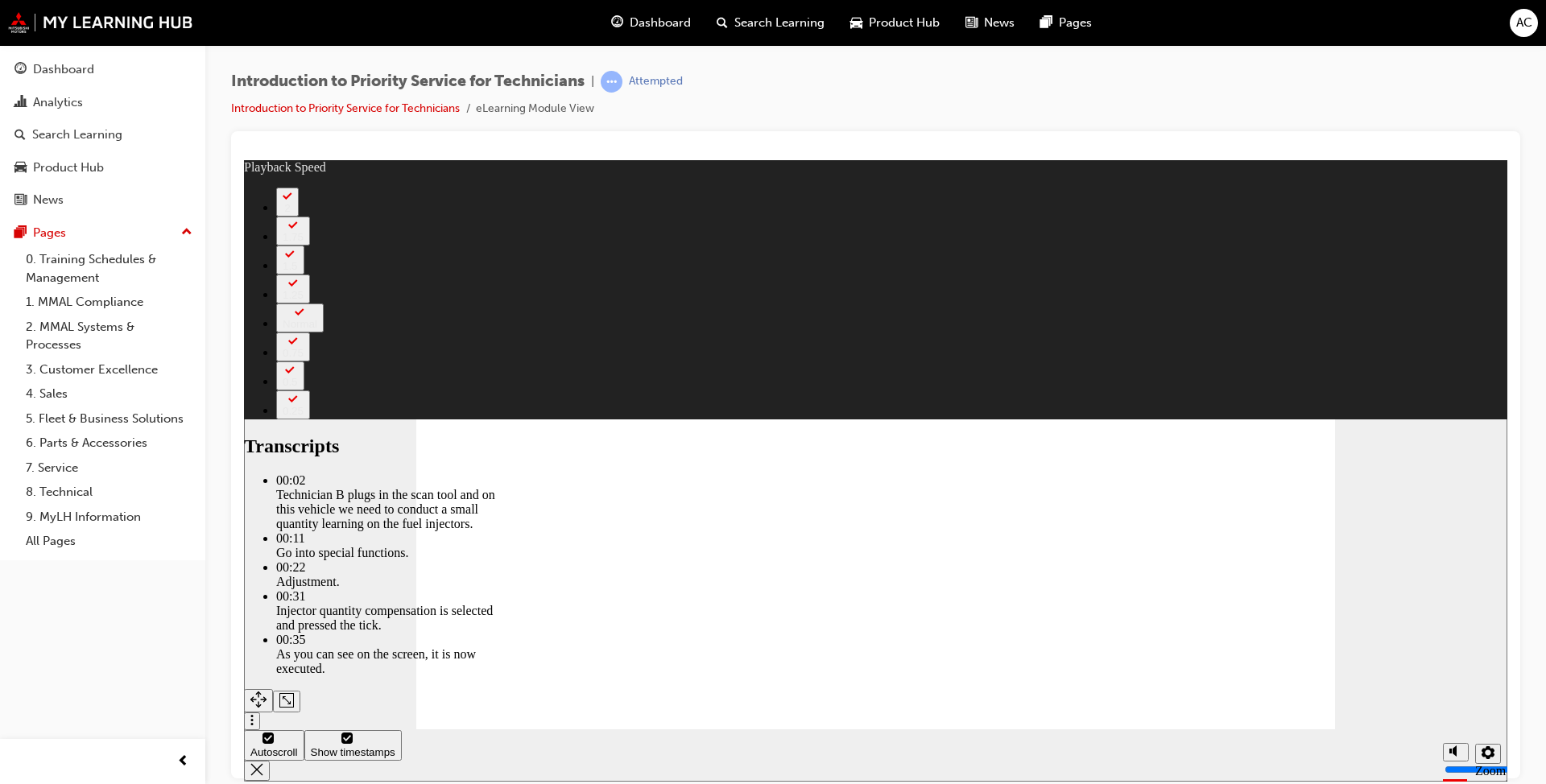 click 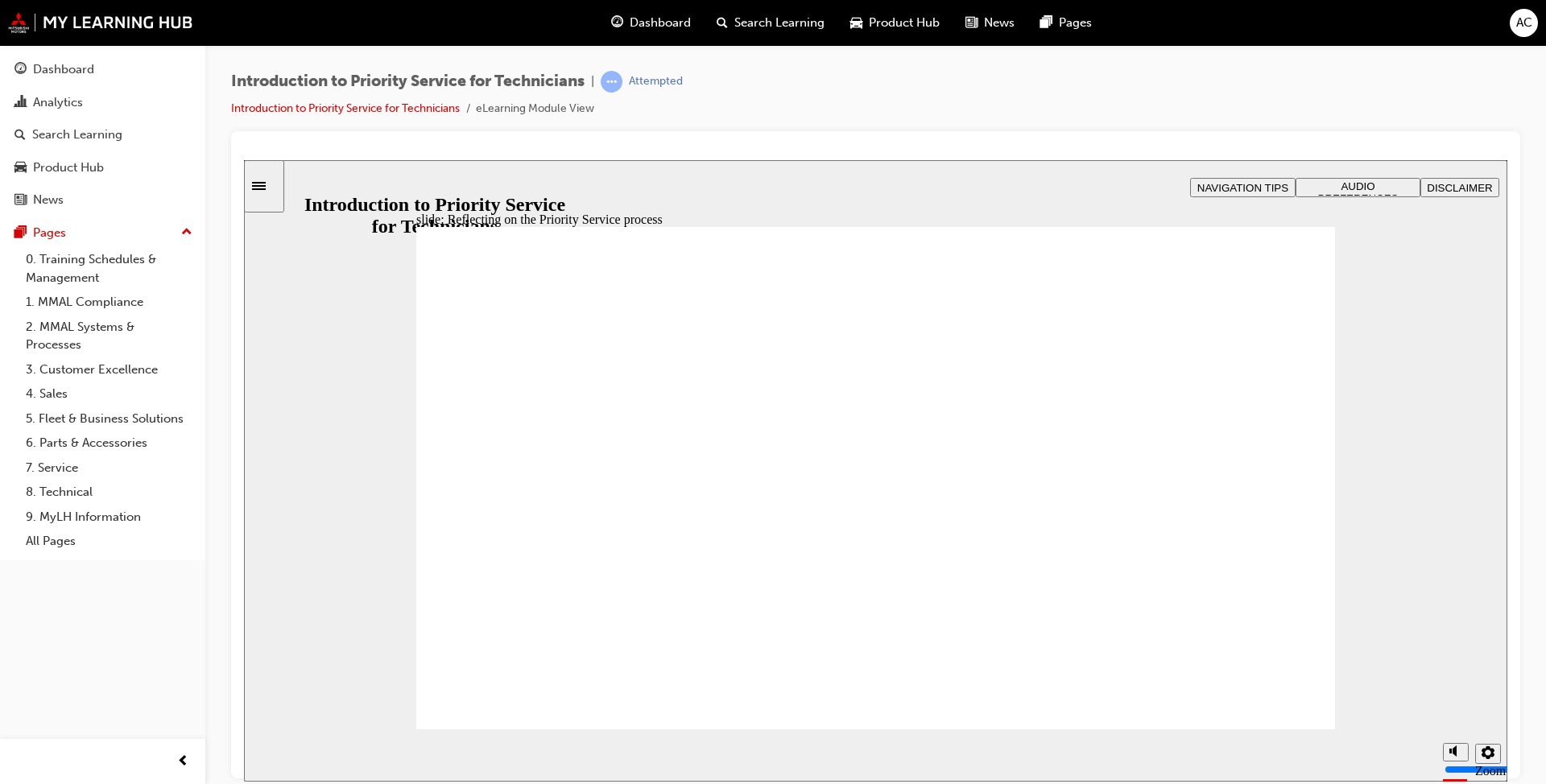 click 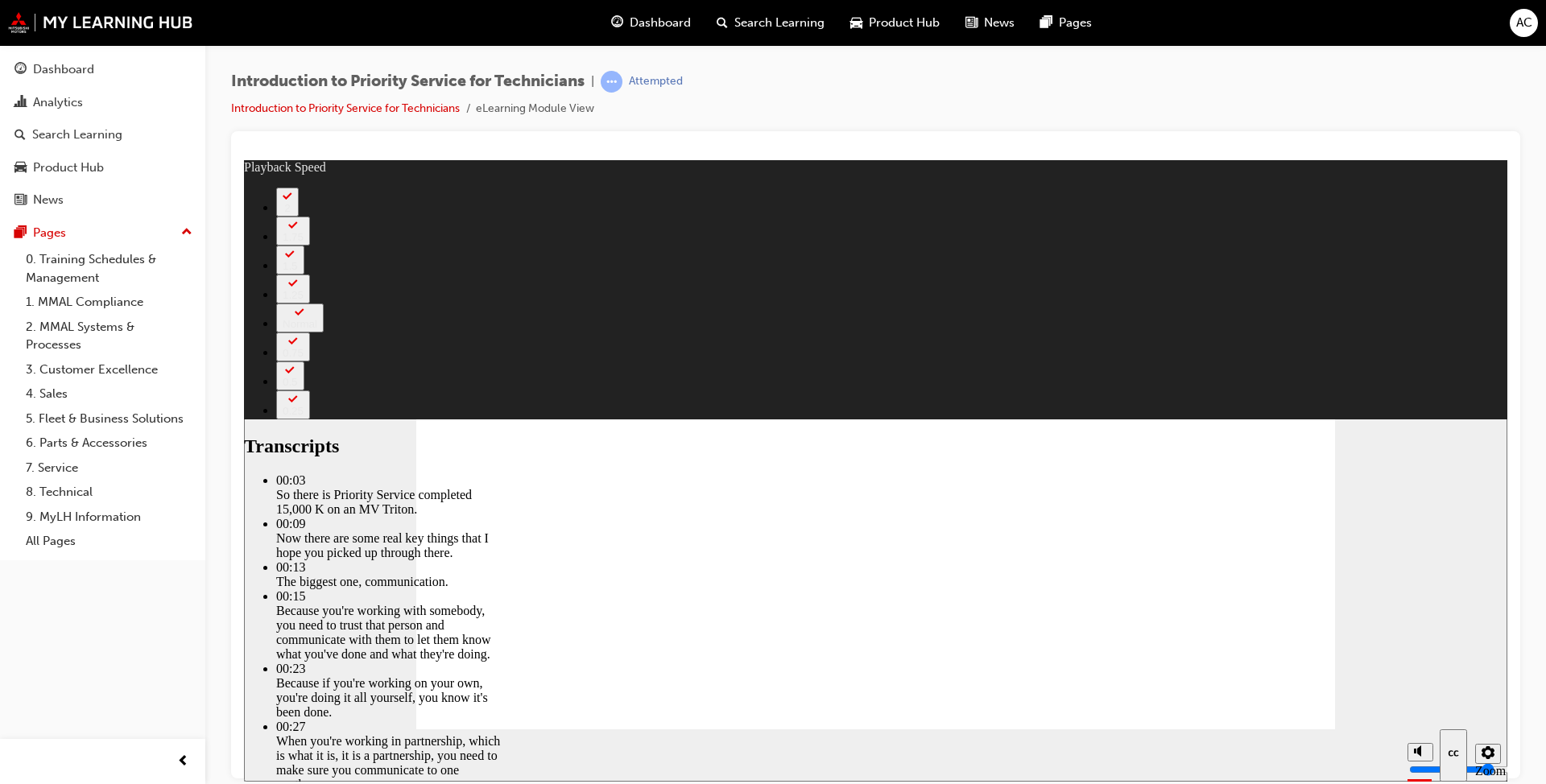 type on "125" 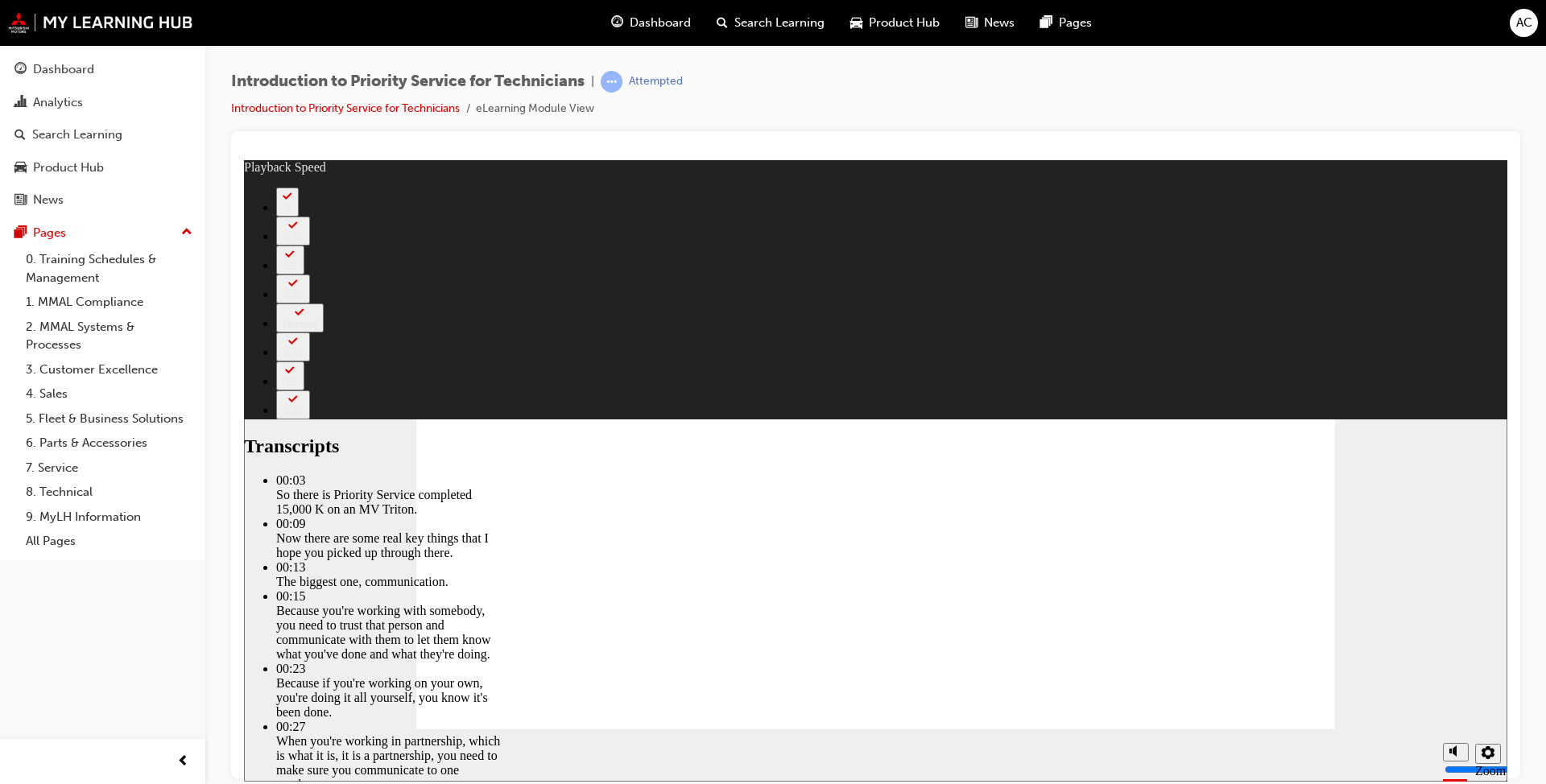 click 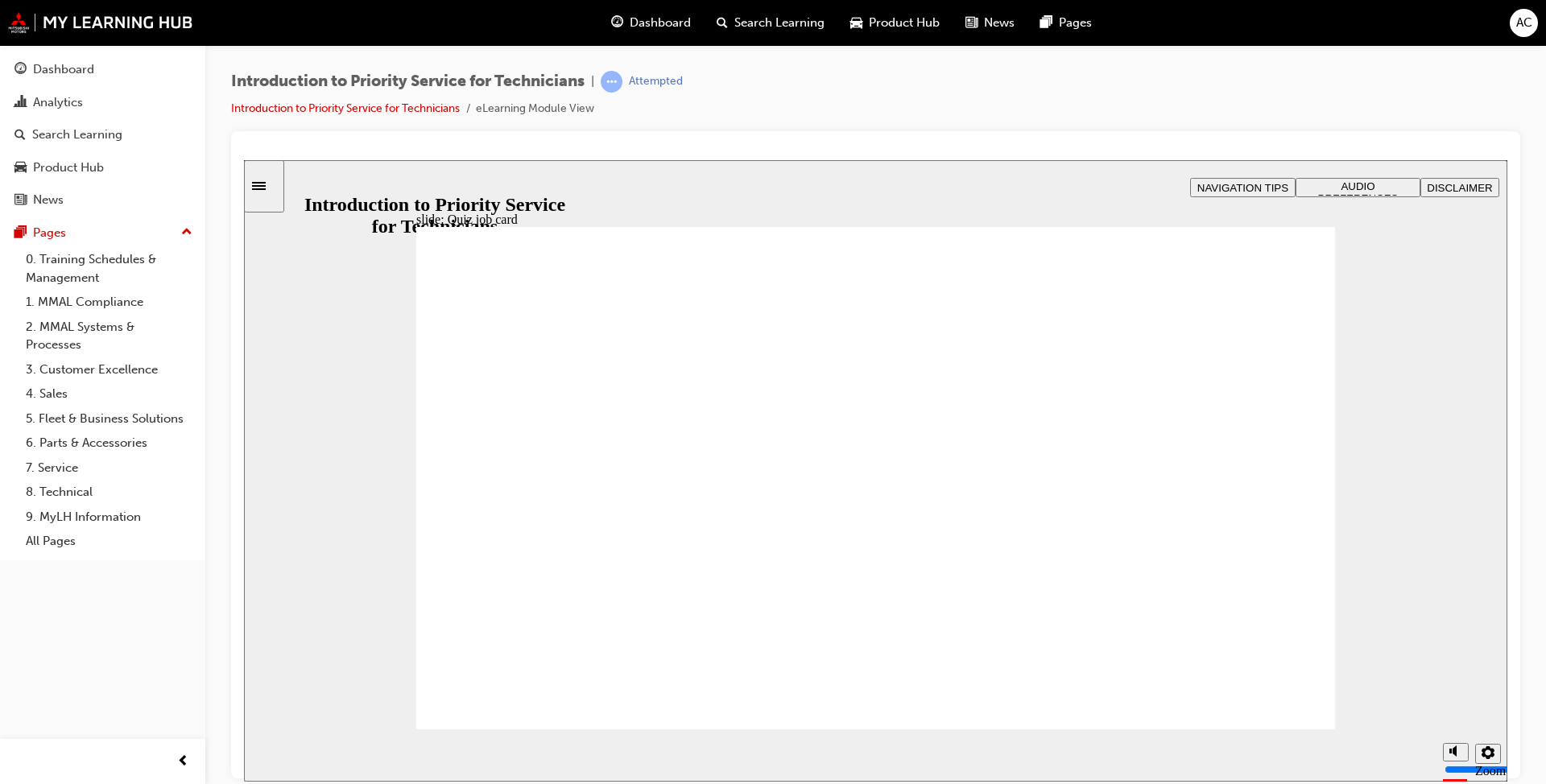 click 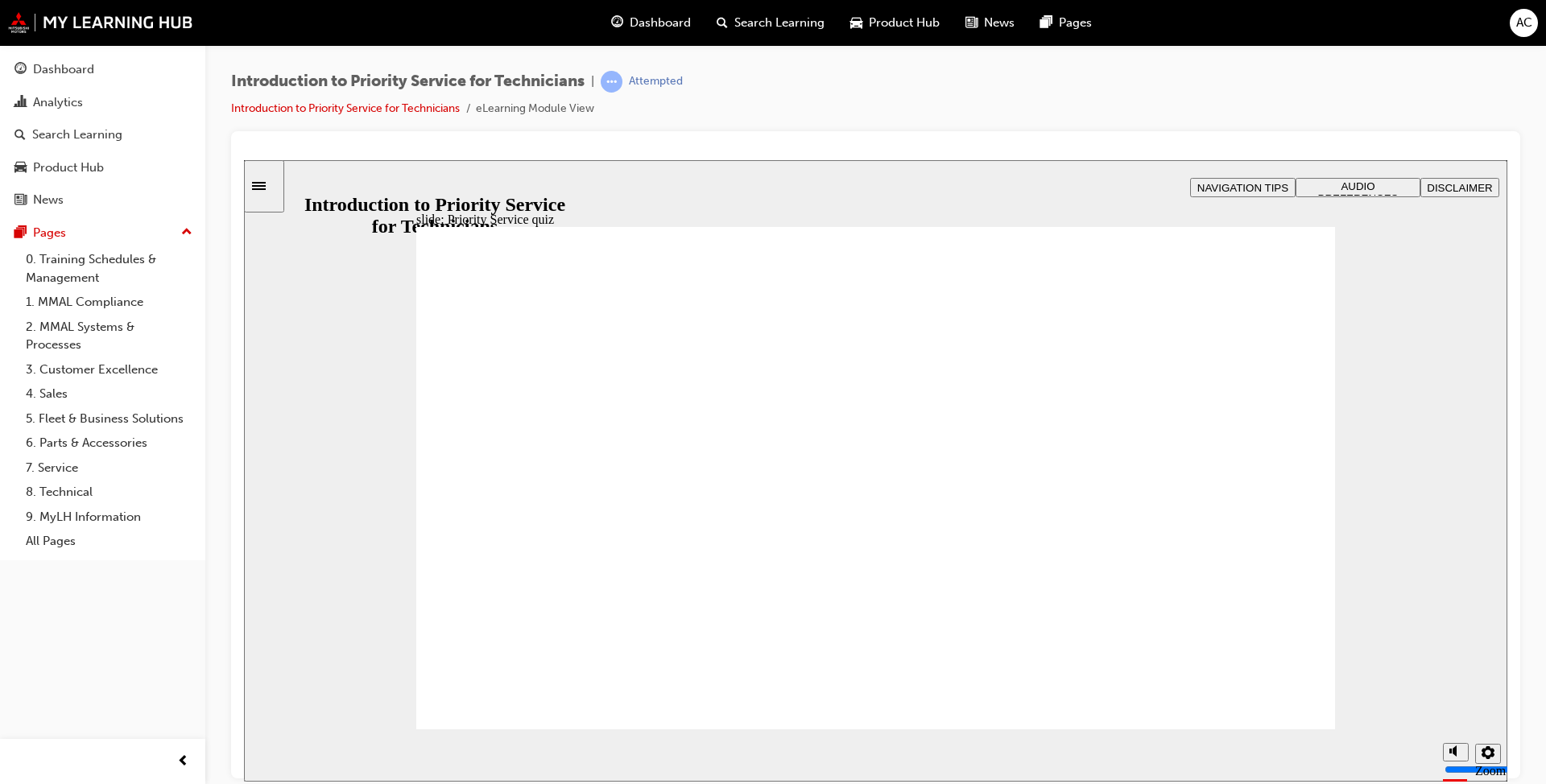 click 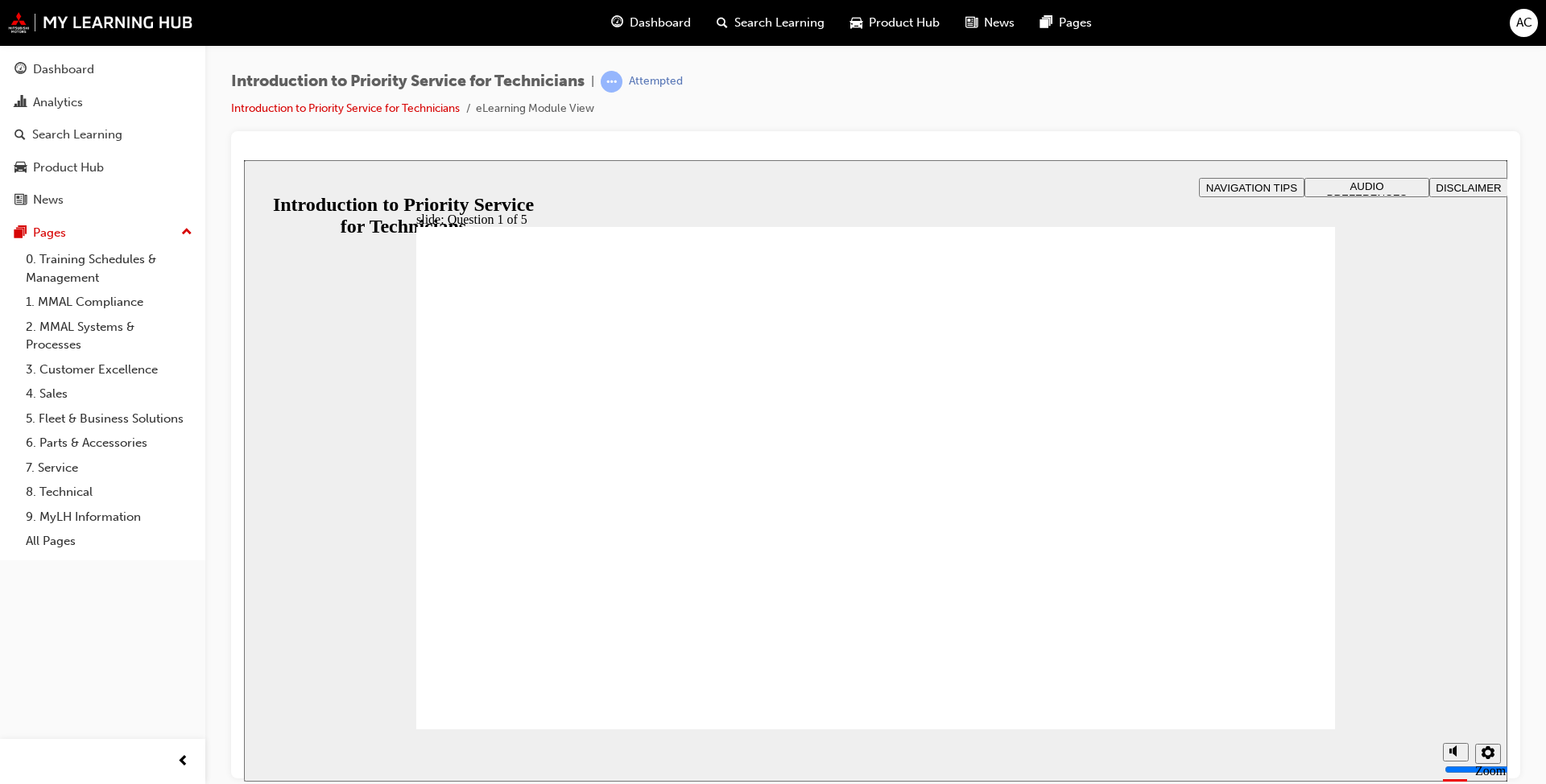 radio on "true" 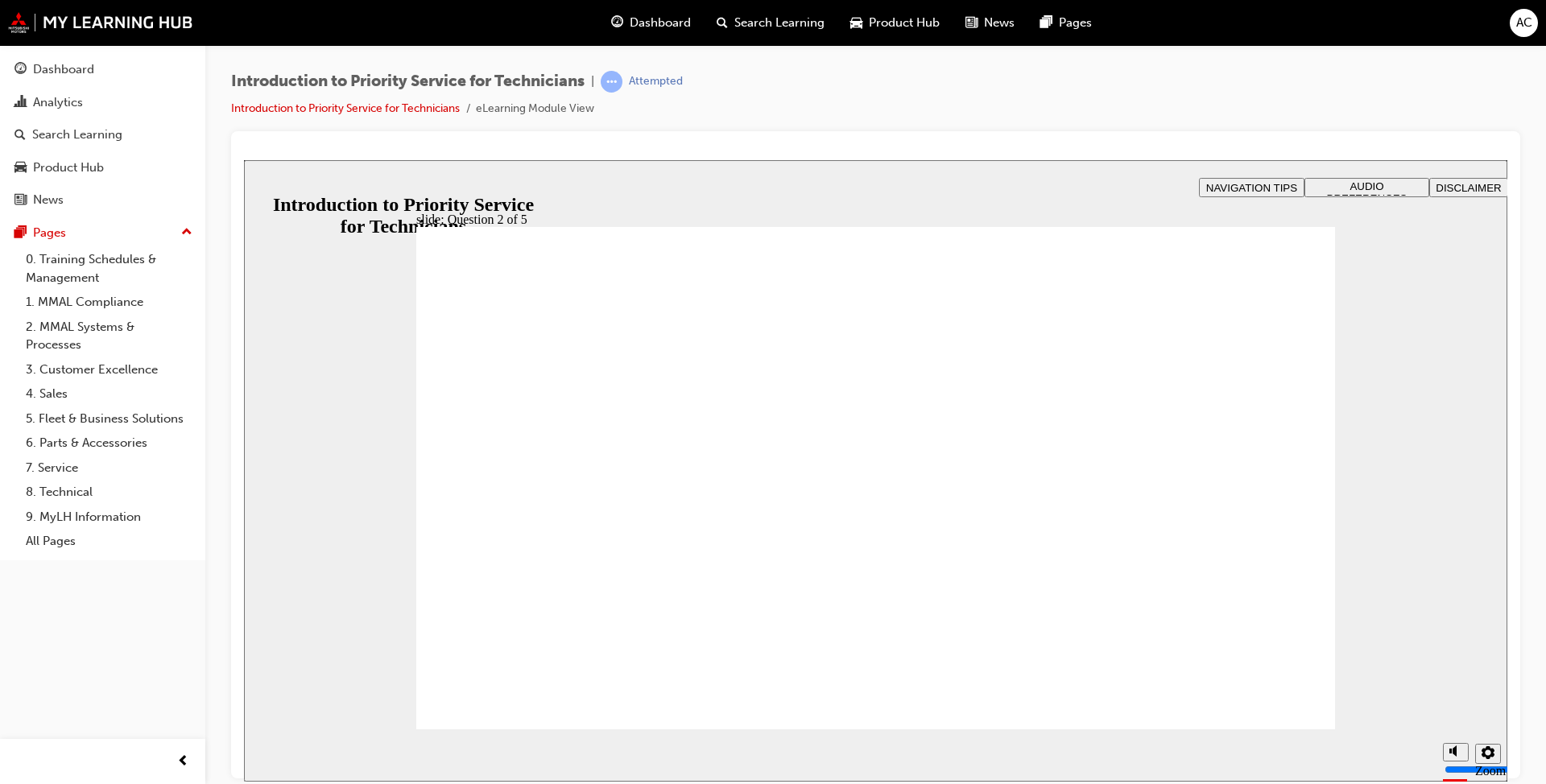 radio on "true" 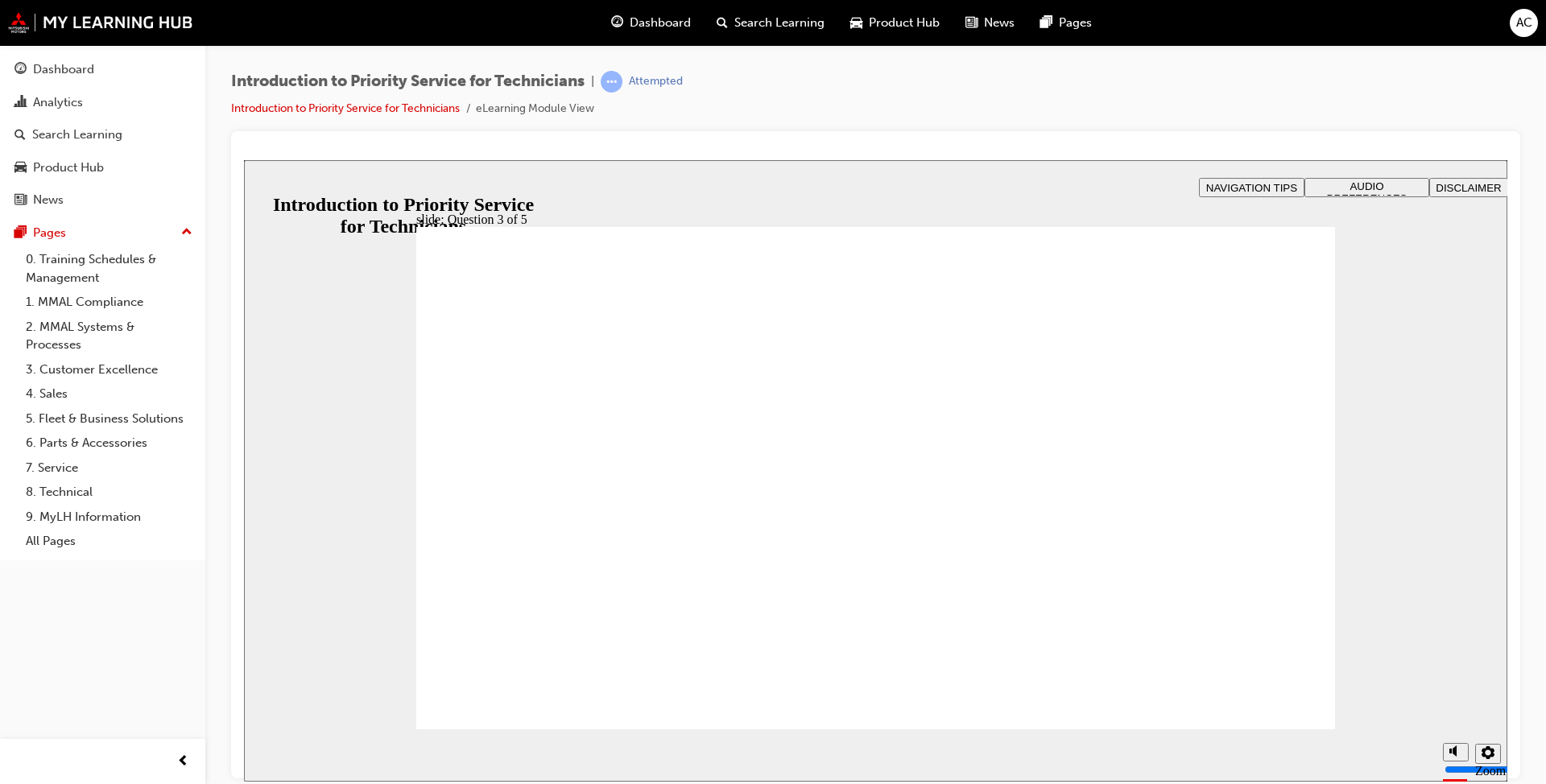 checkbox on "true" 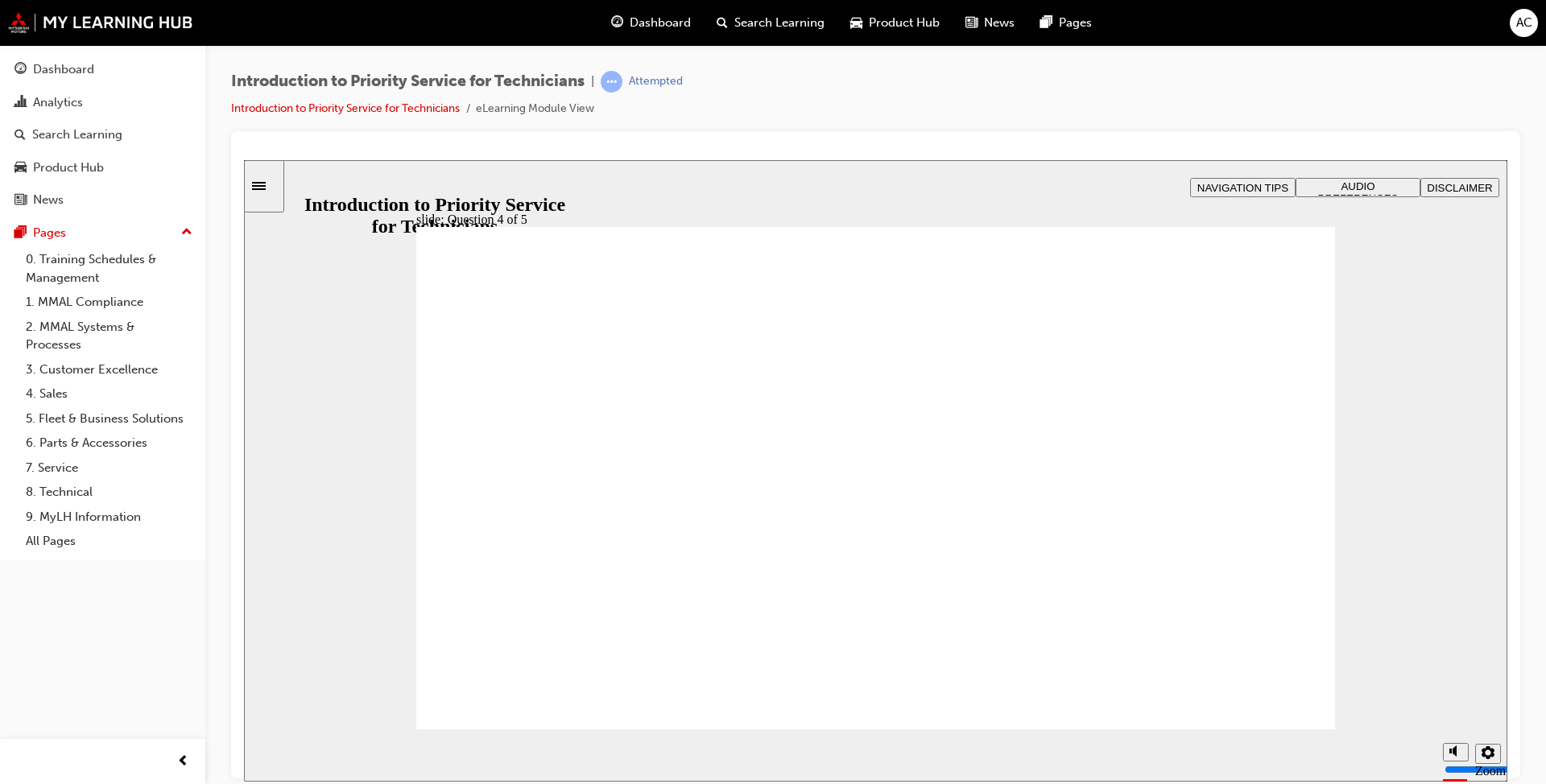 drag, startPoint x: 687, startPoint y: 583, endPoint x: 525, endPoint y: 472, distance: 196.37973 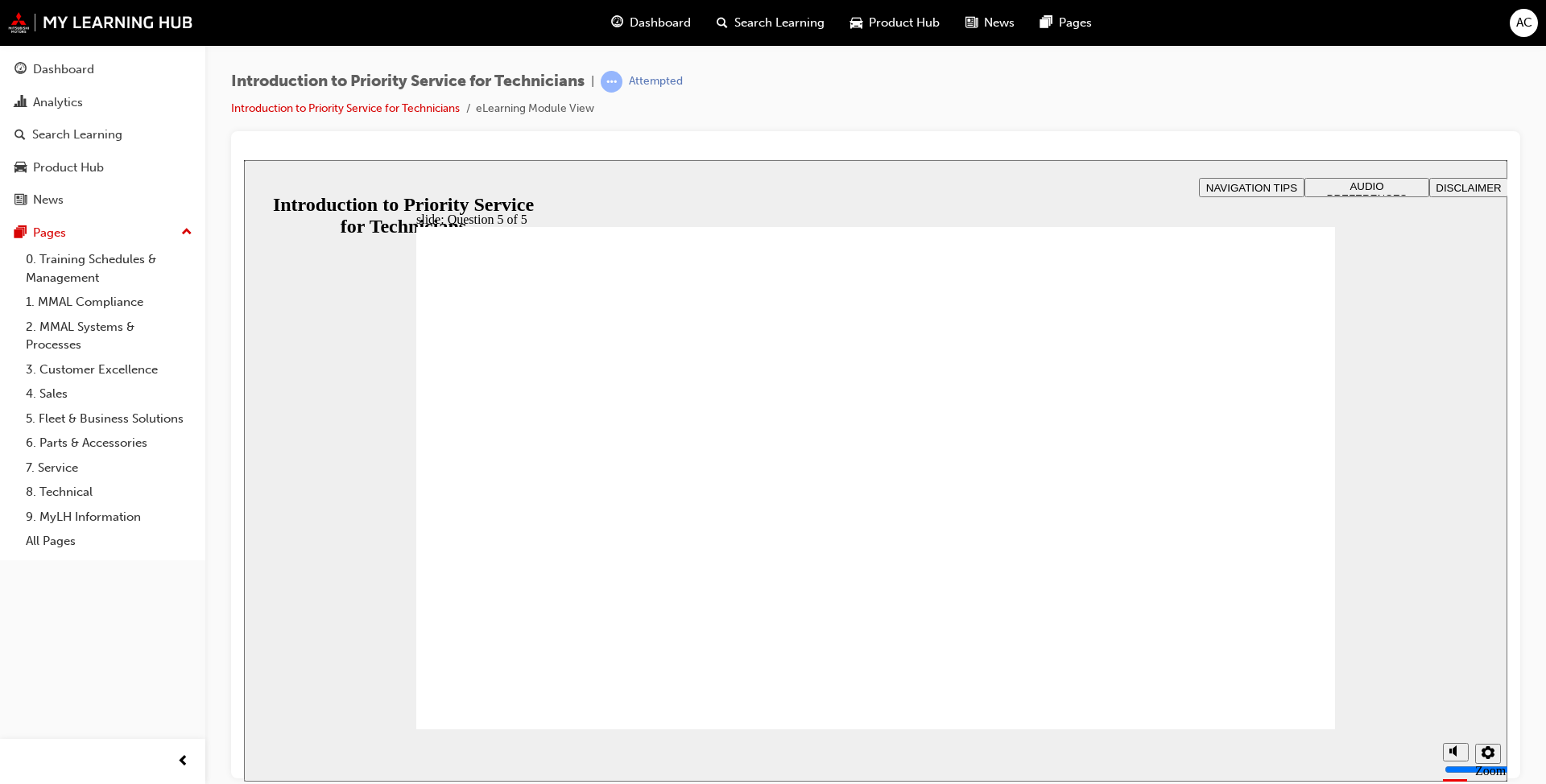 checkbox on "true" 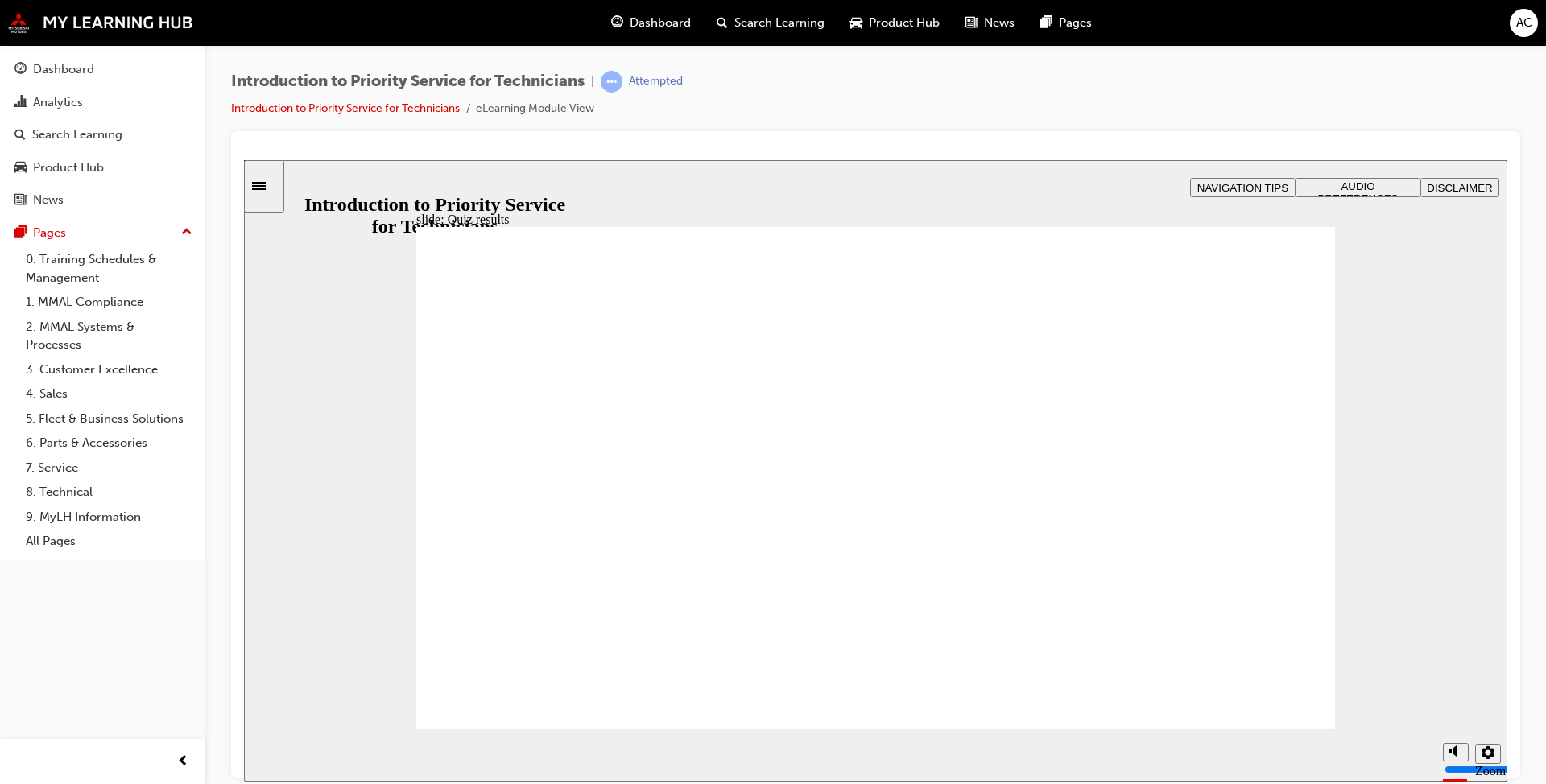 click 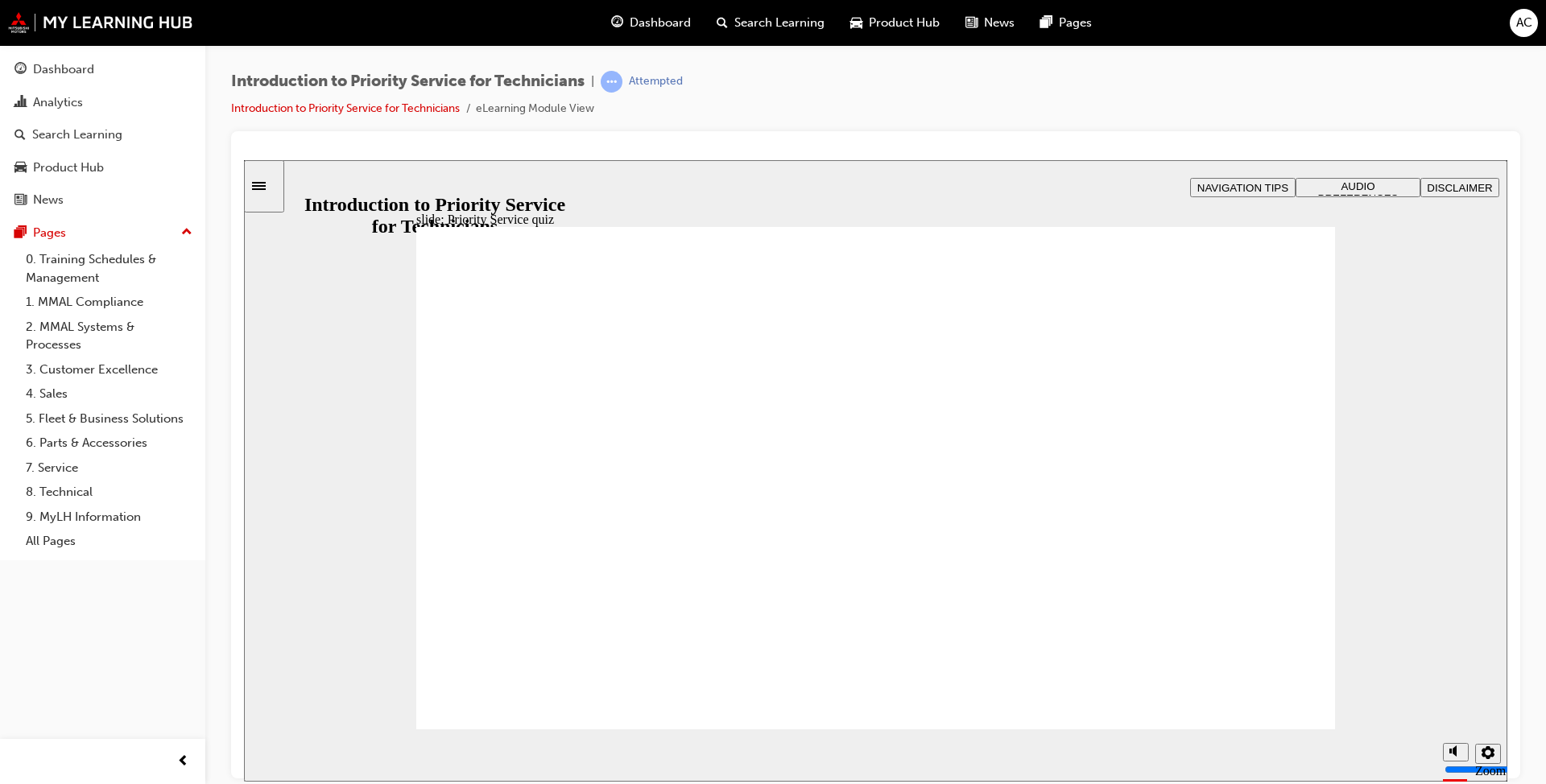 click 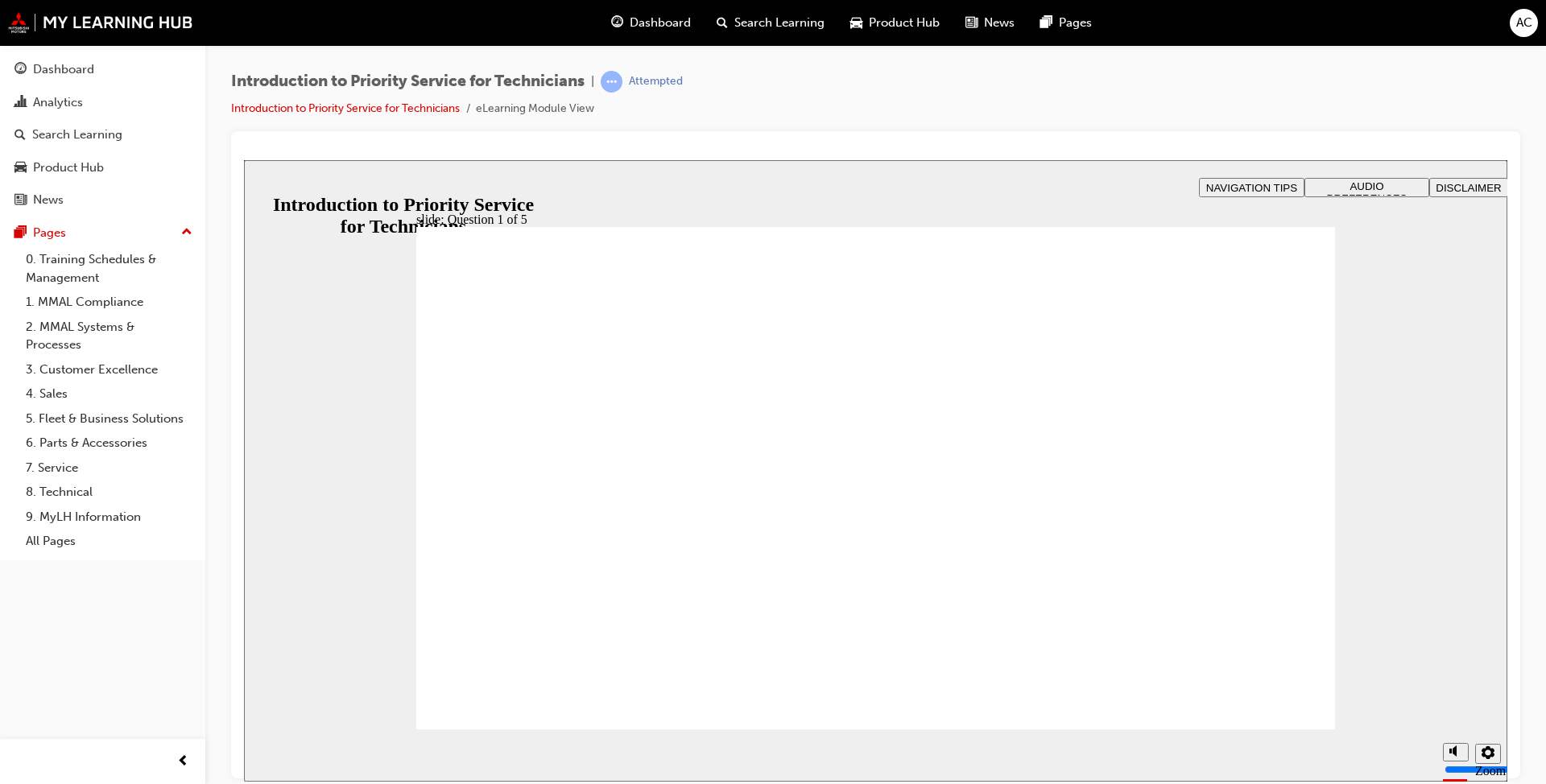radio on "true" 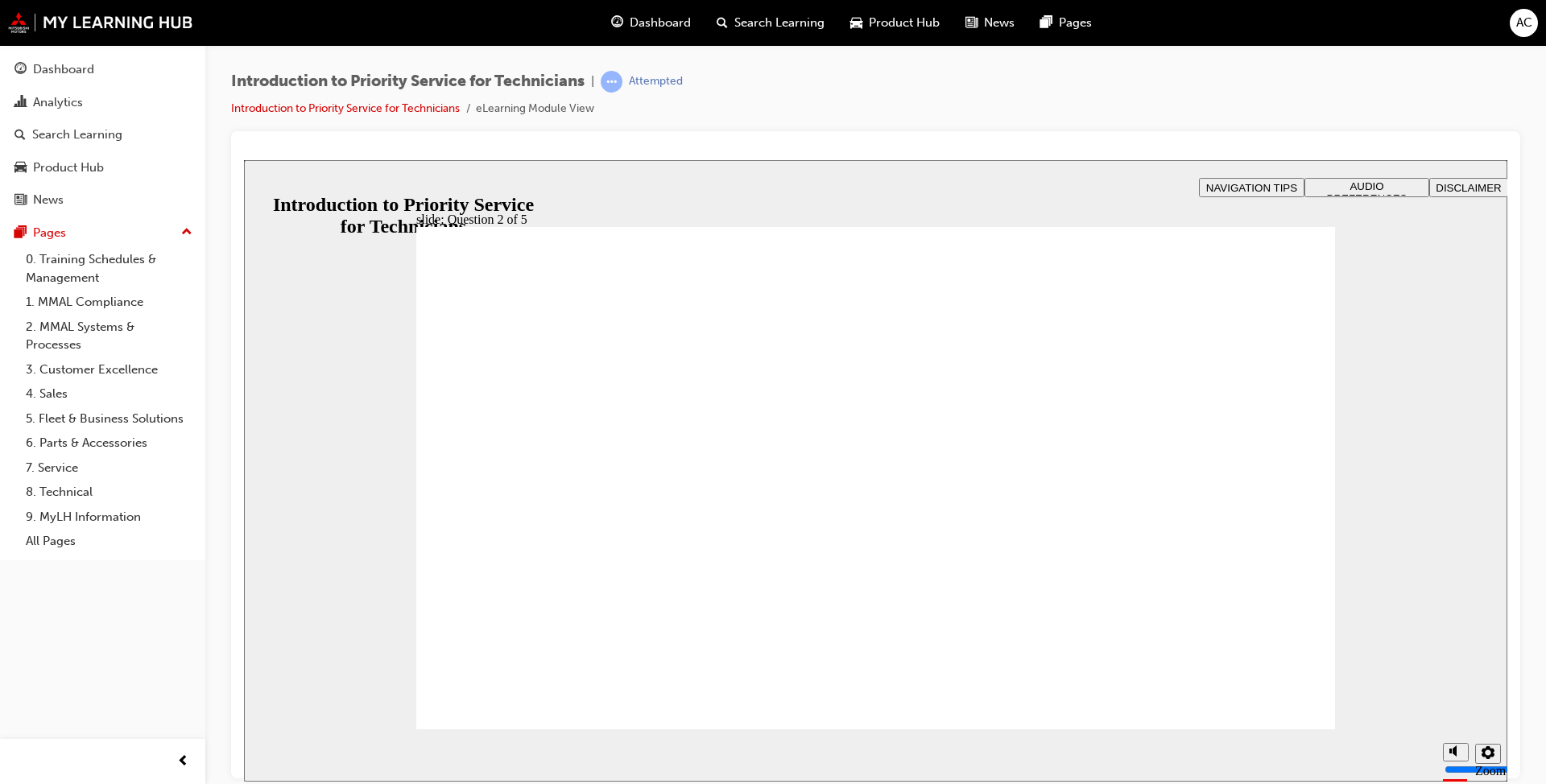 radio on "true" 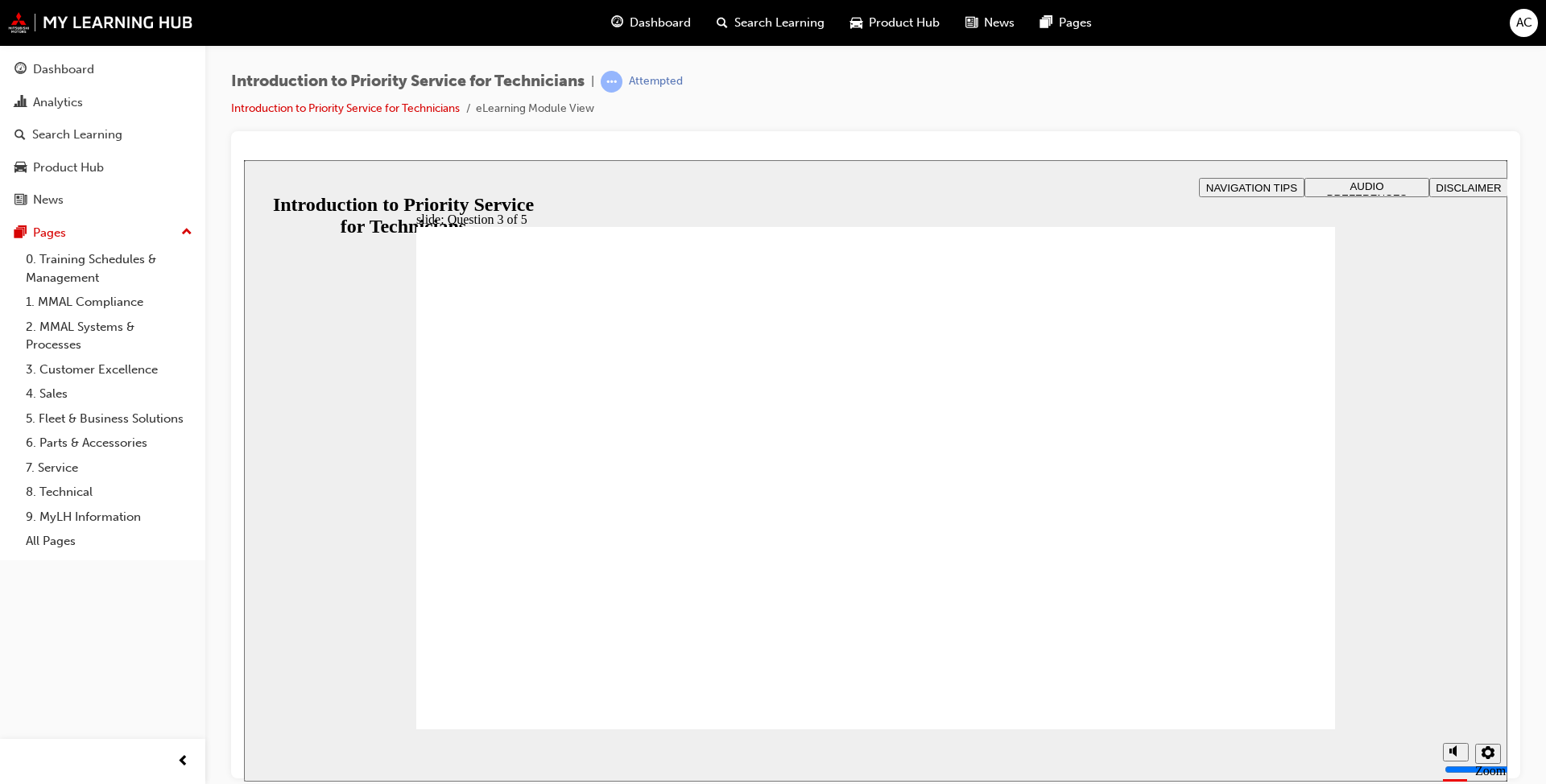 checkbox on "true" 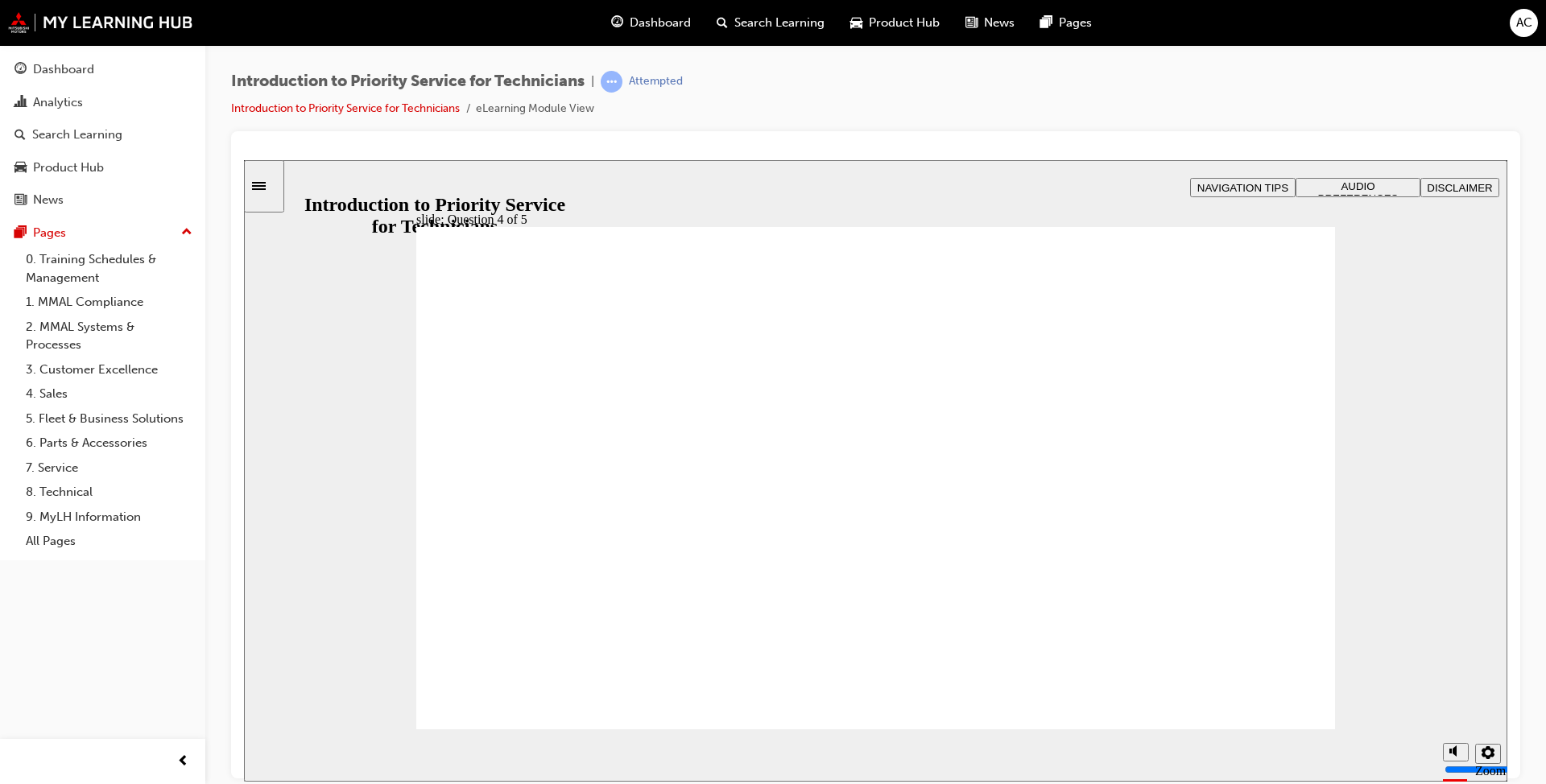 drag, startPoint x: 521, startPoint y: 564, endPoint x: 1056, endPoint y: 461, distance: 544.8247 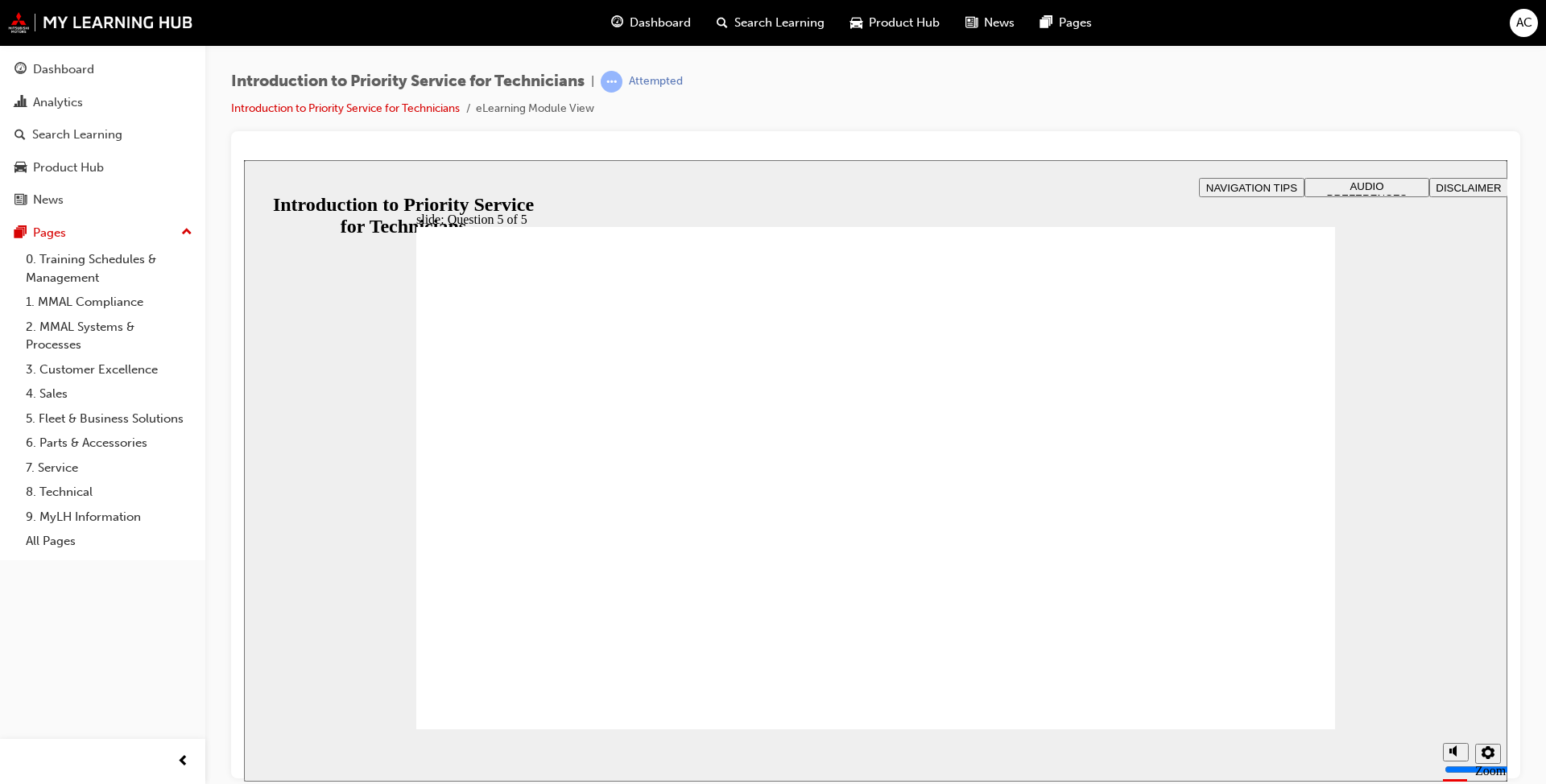 checkbox on "true" 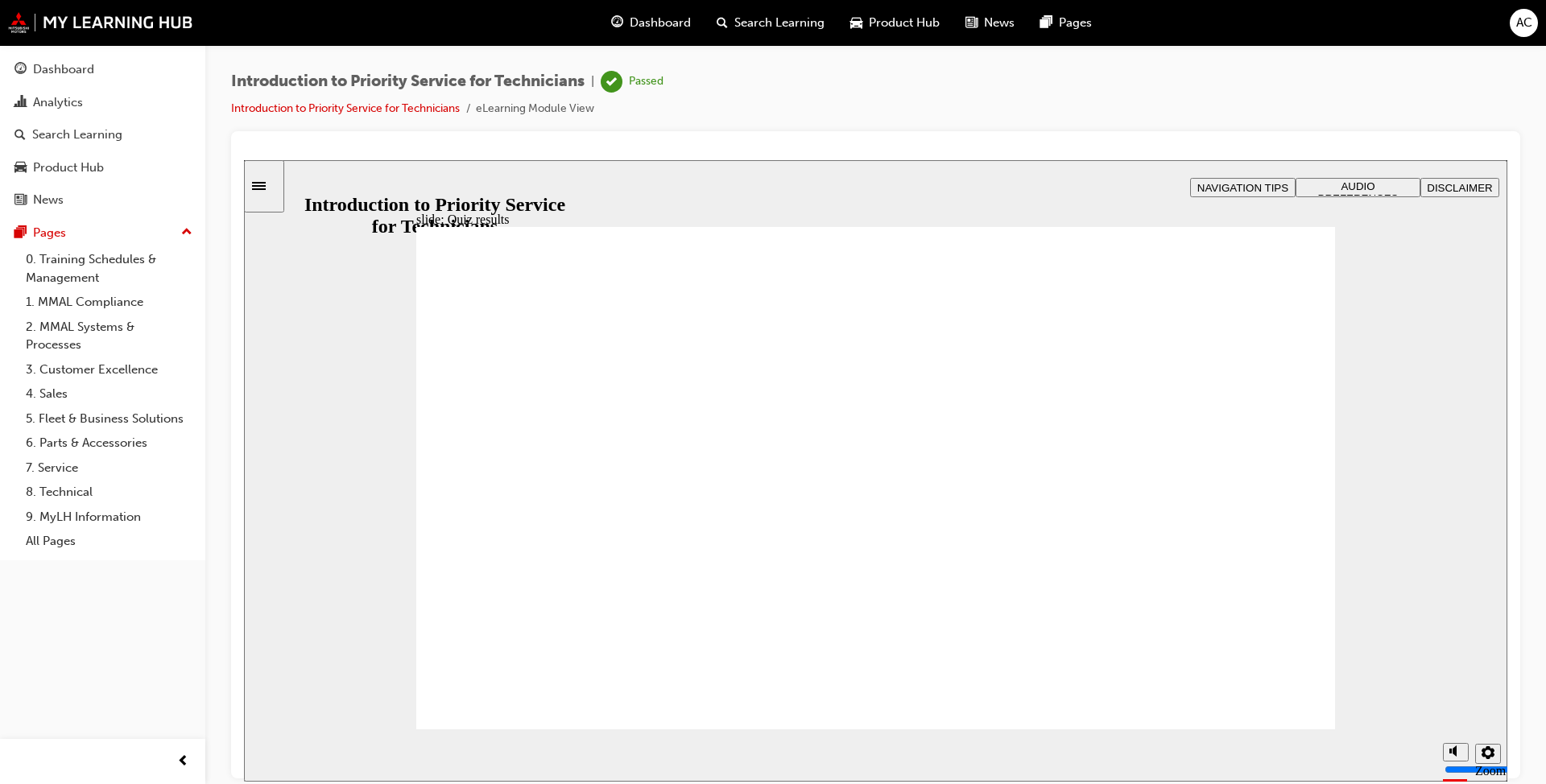 click 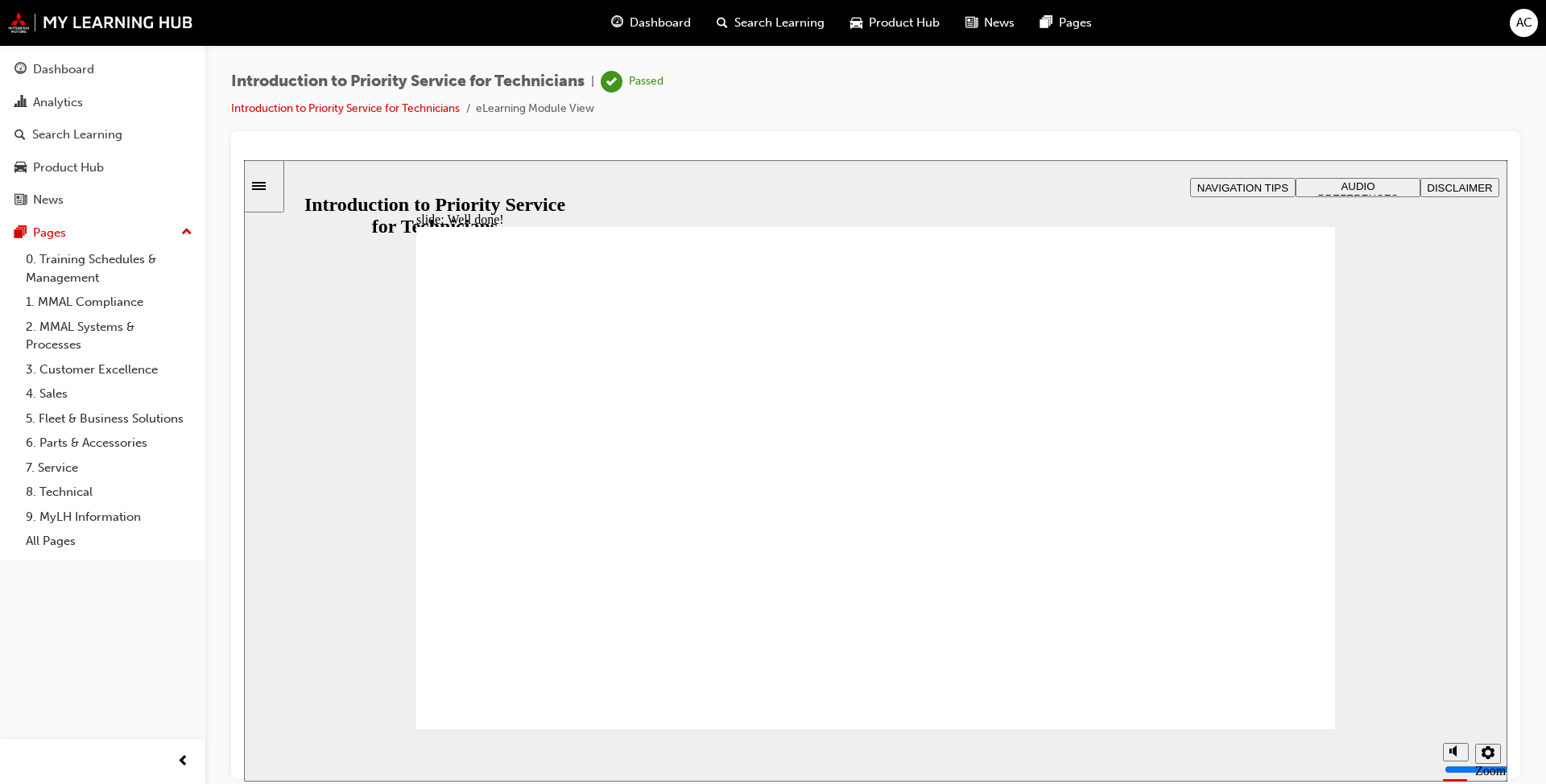 click 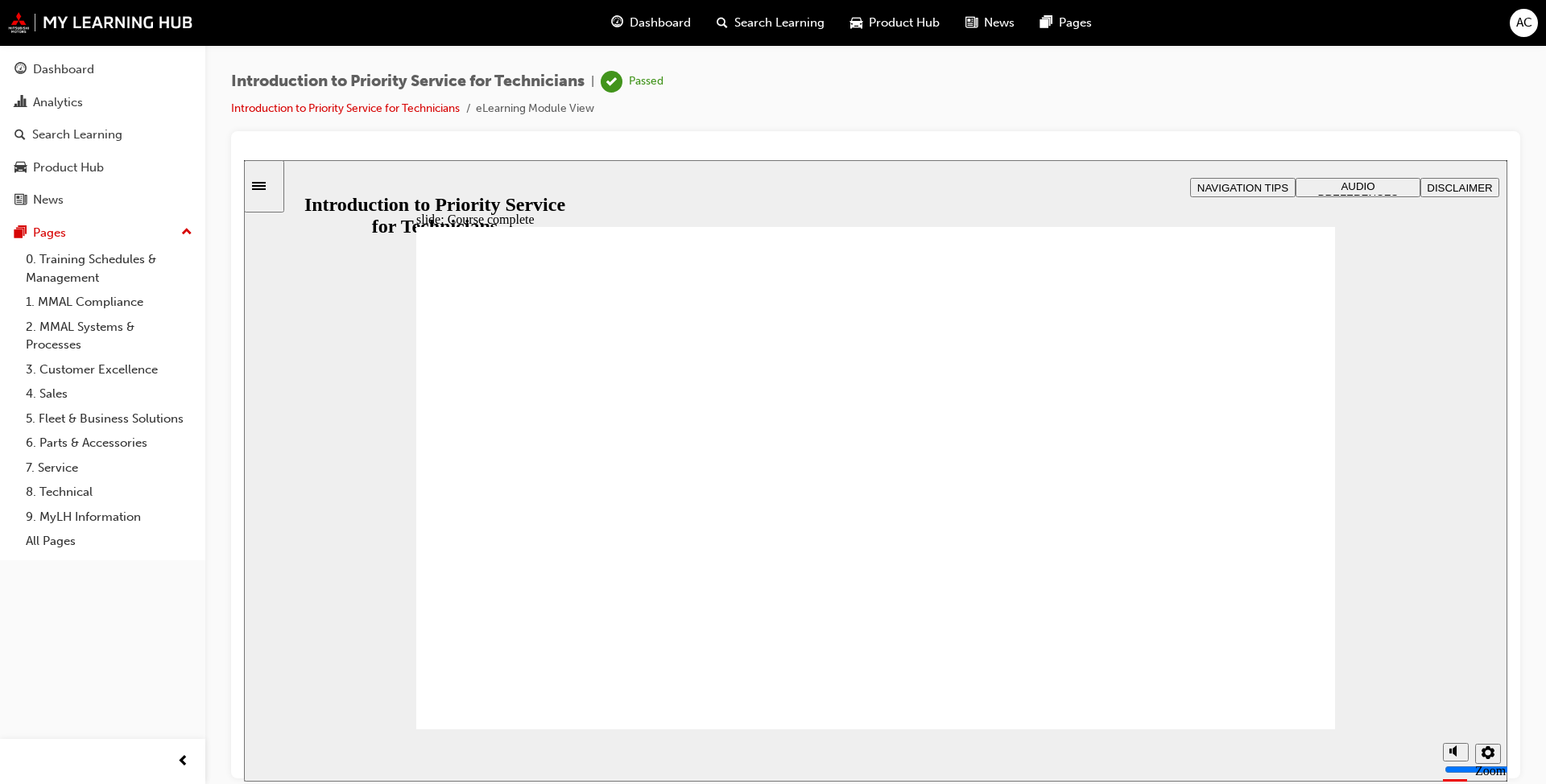click 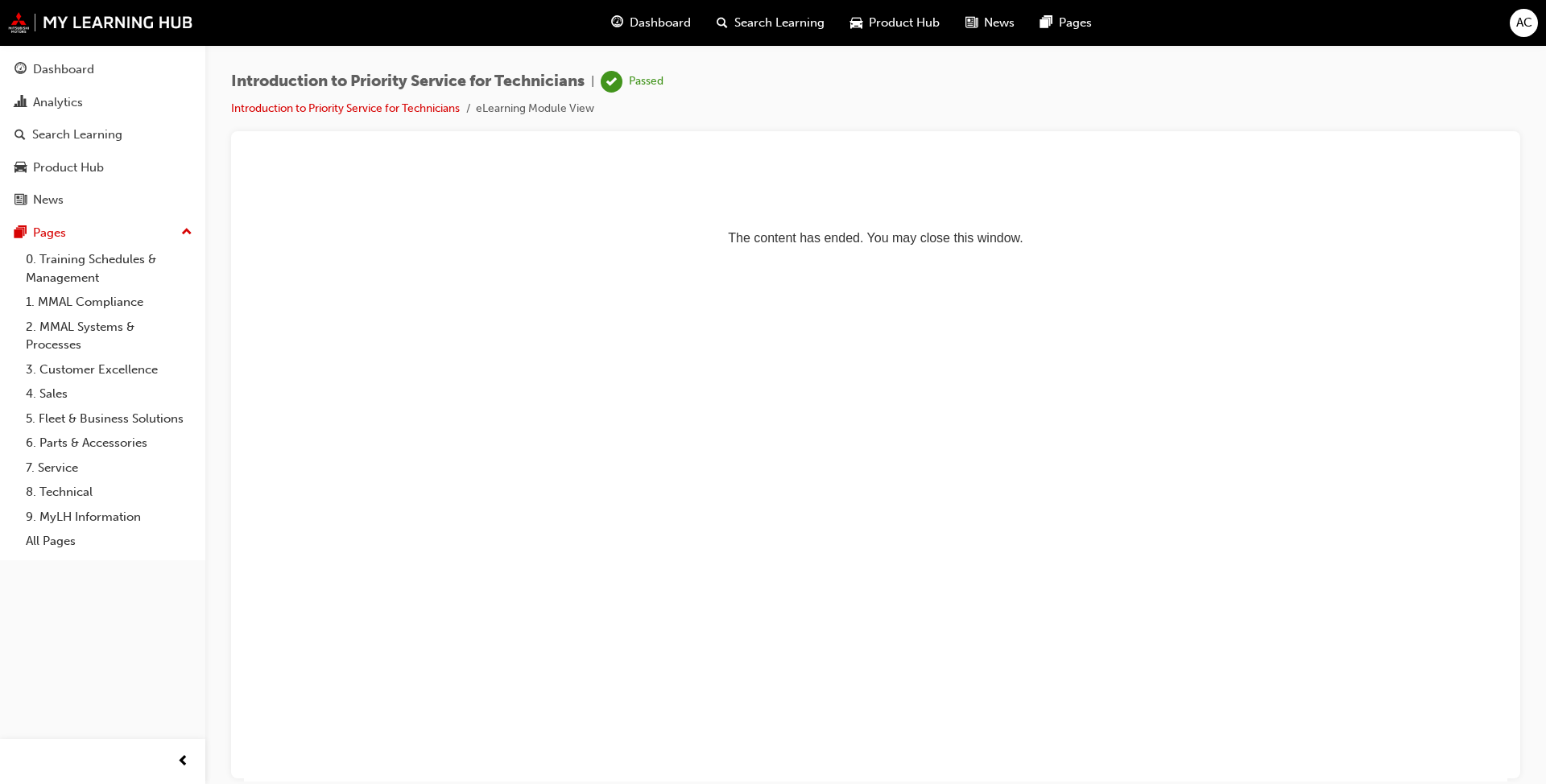 scroll, scrollTop: 0, scrollLeft: 0, axis: both 